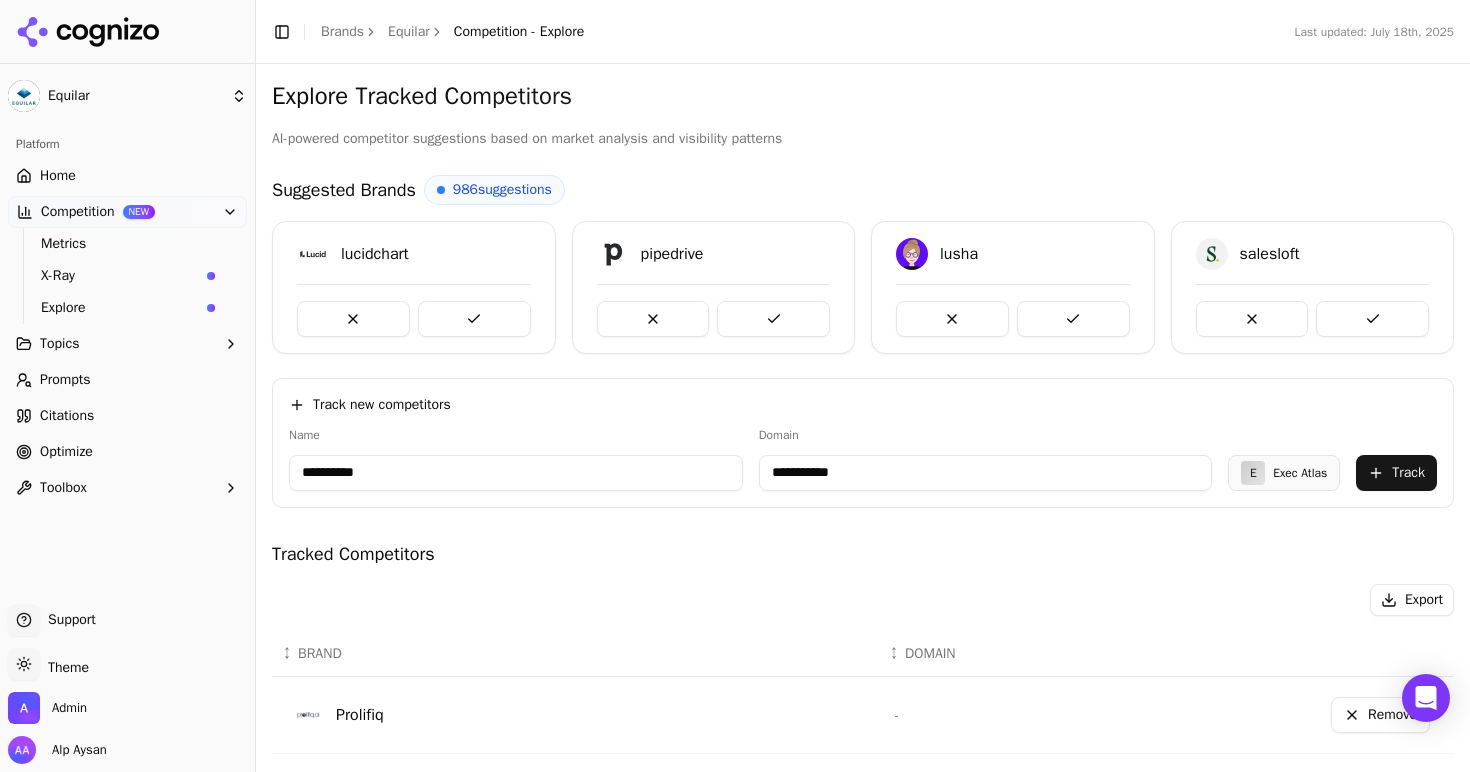 scroll, scrollTop: 0, scrollLeft: 0, axis: both 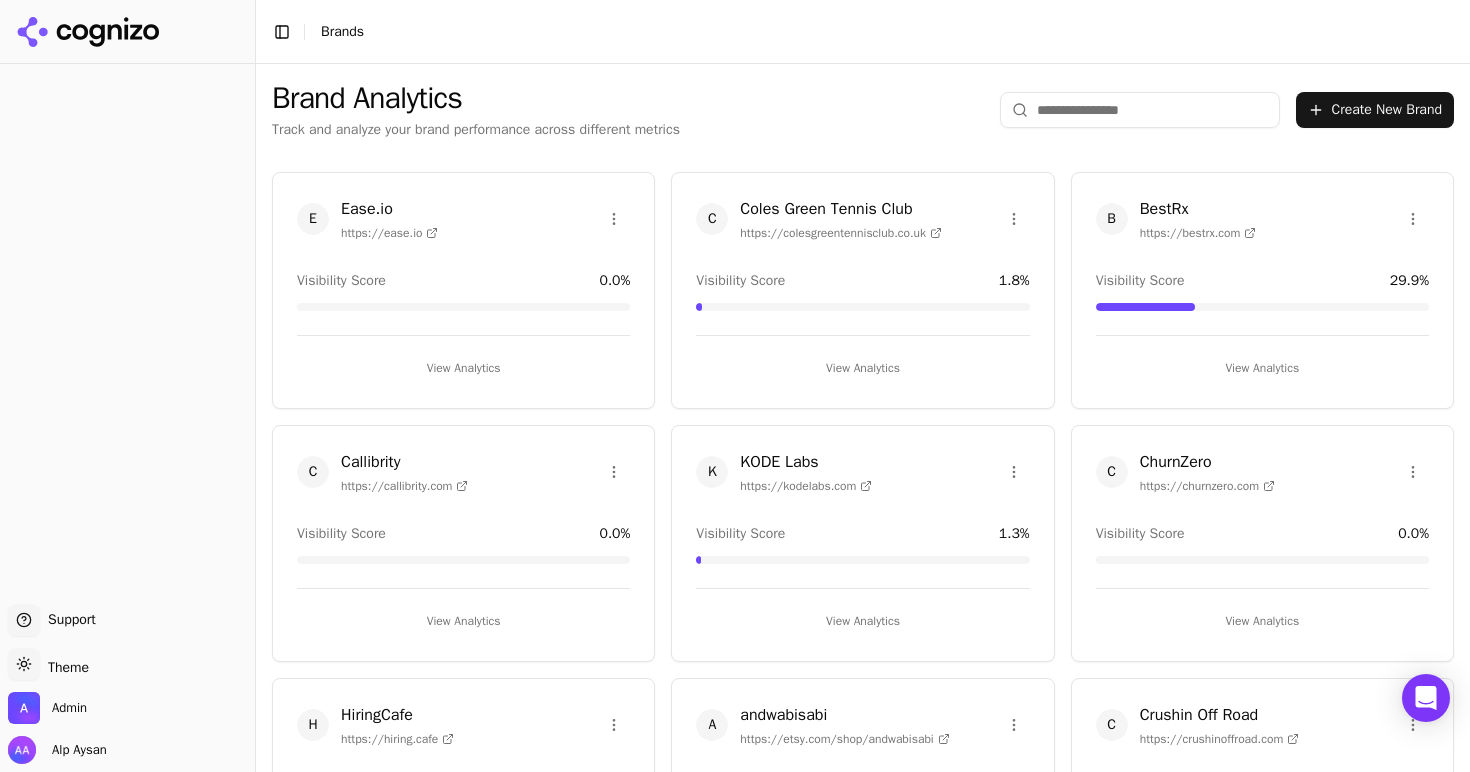 click at bounding box center (1140, 110) 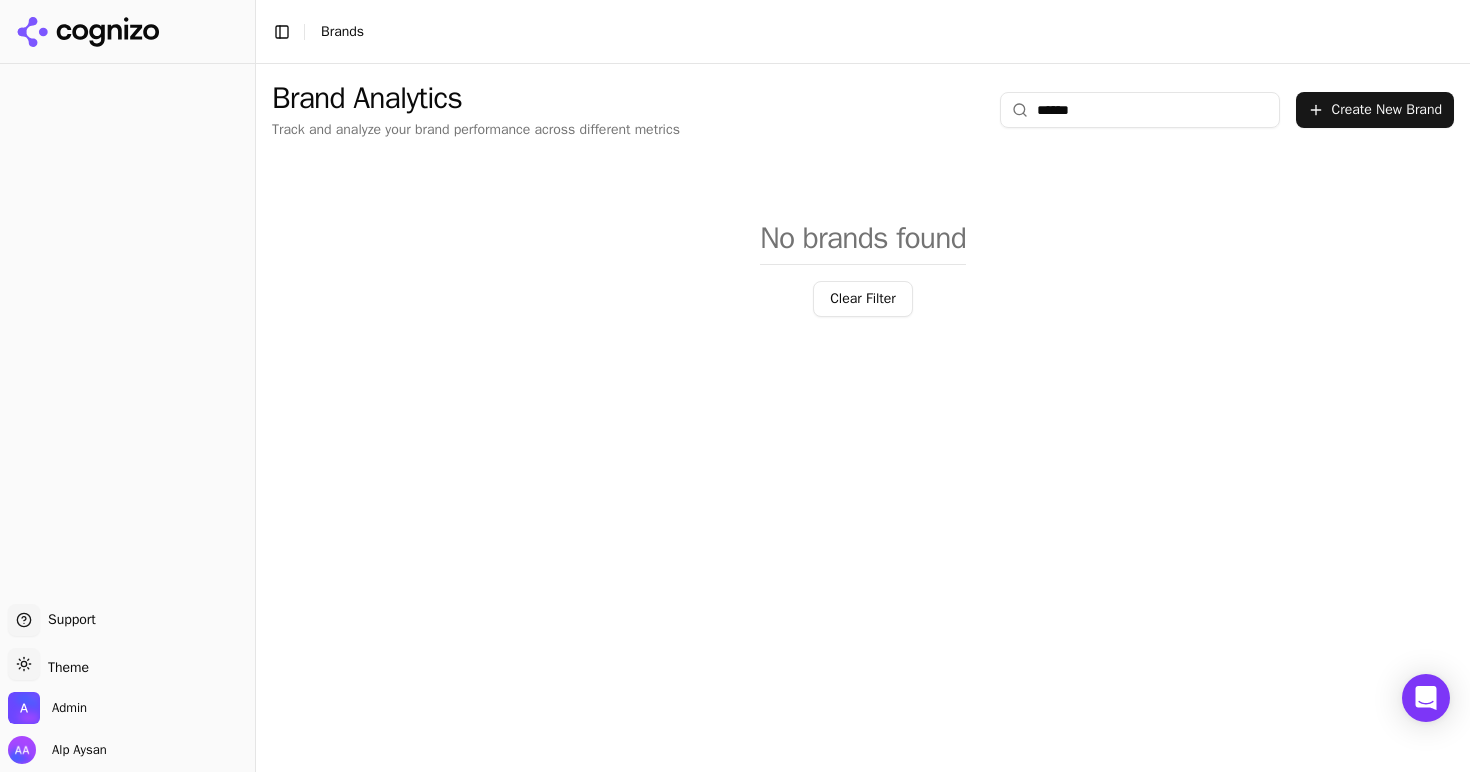 type on "******" 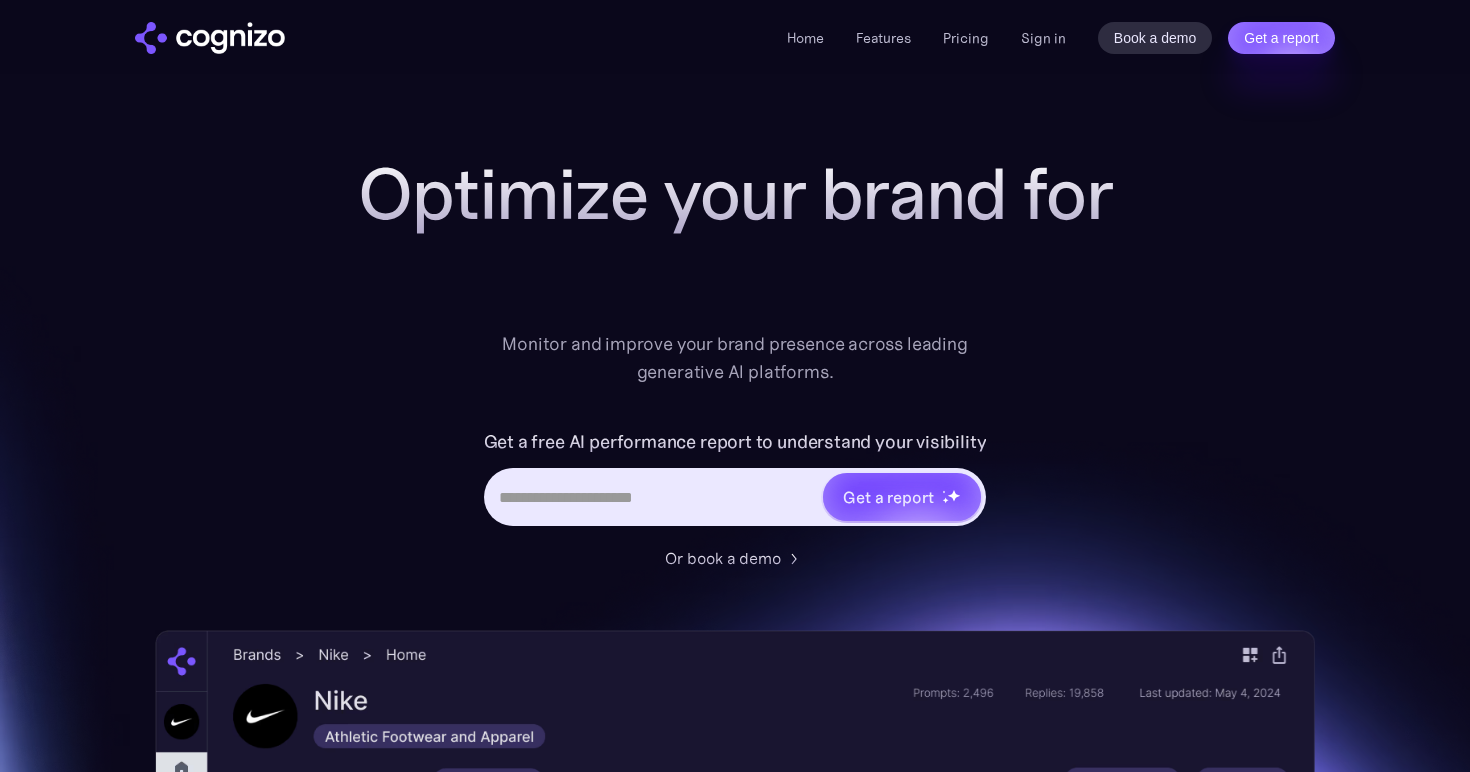 scroll, scrollTop: 0, scrollLeft: 0, axis: both 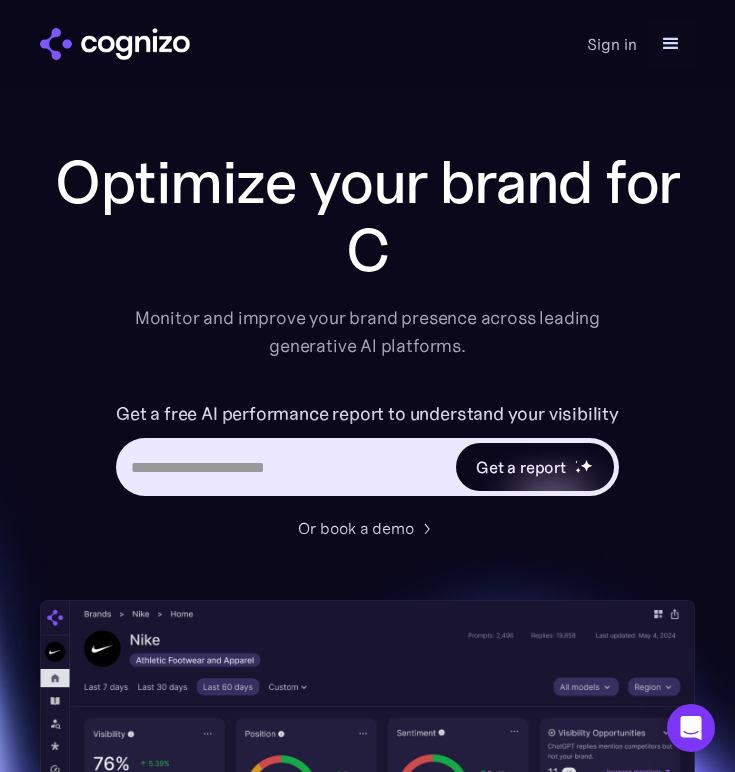 click on "Get a report" at bounding box center [521, 467] 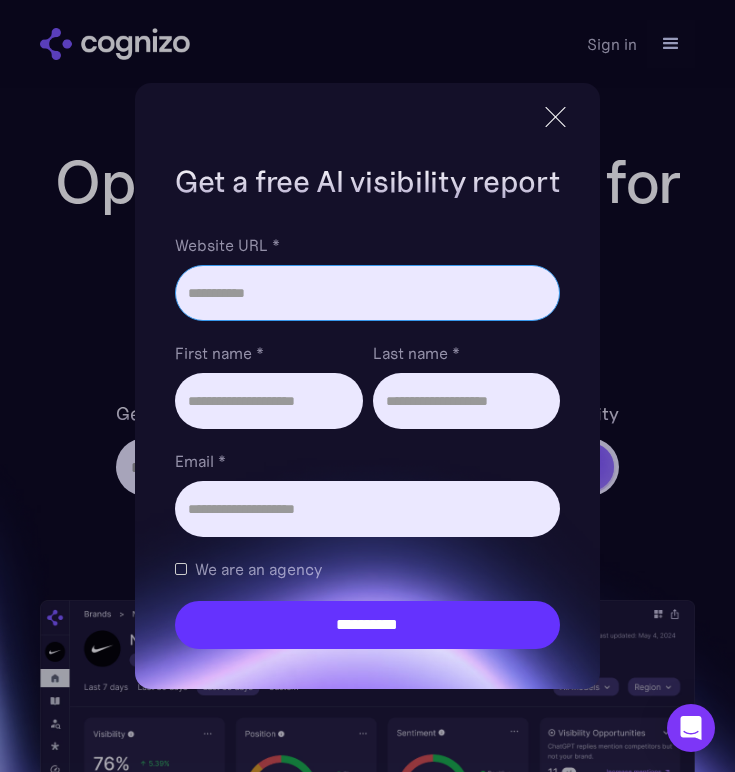 paste on "**********" 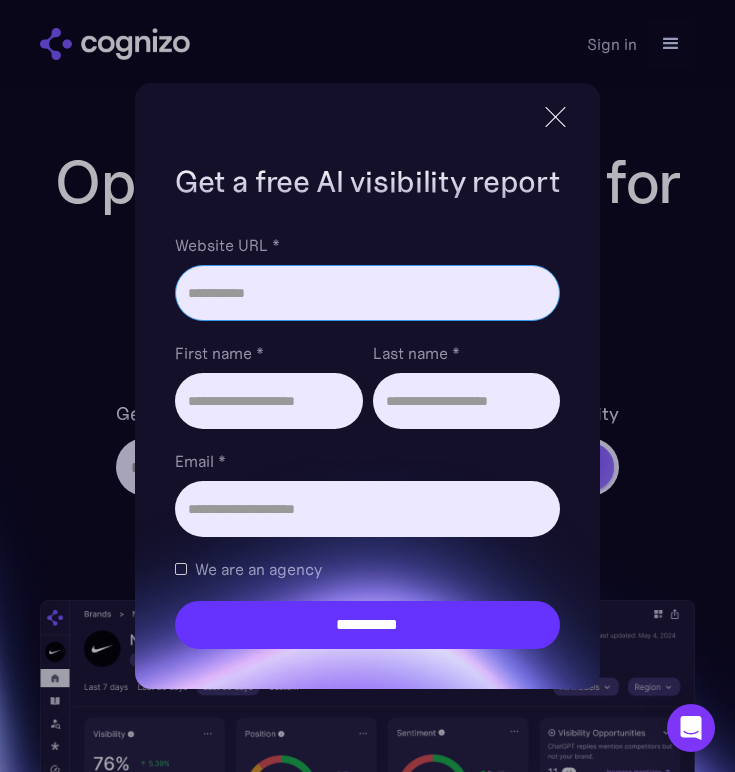 type on "**********" 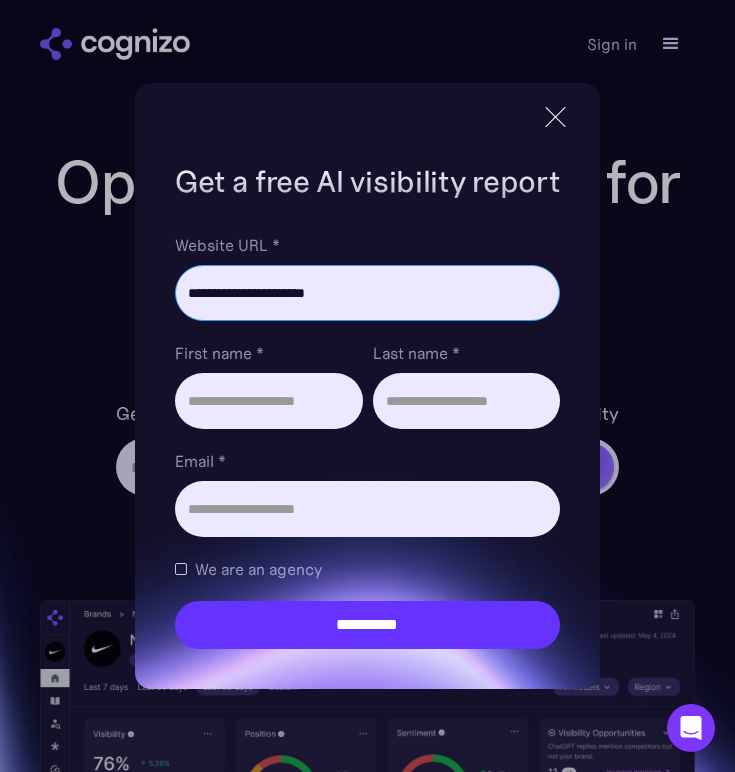 type 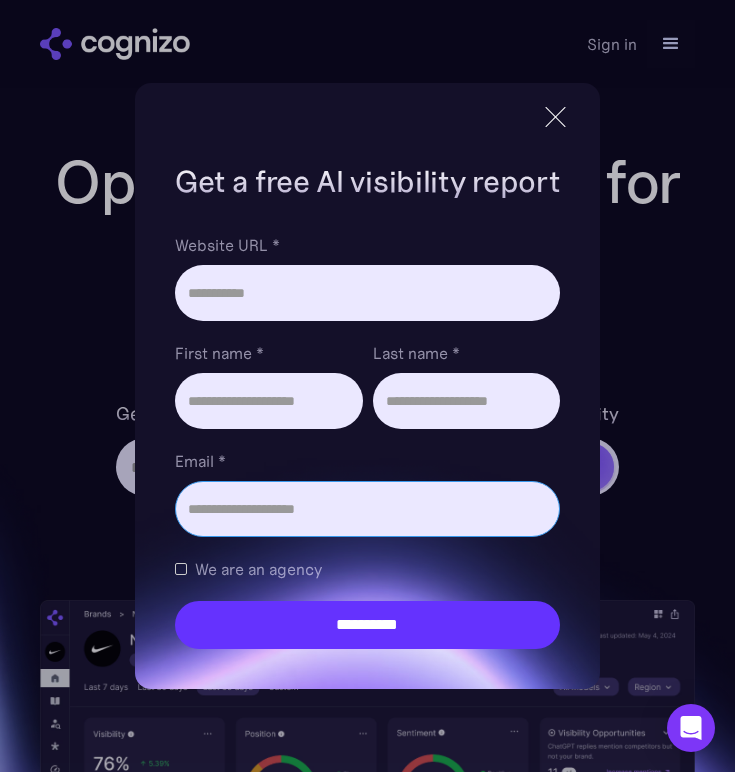 click on "Email *" at bounding box center [368, 509] 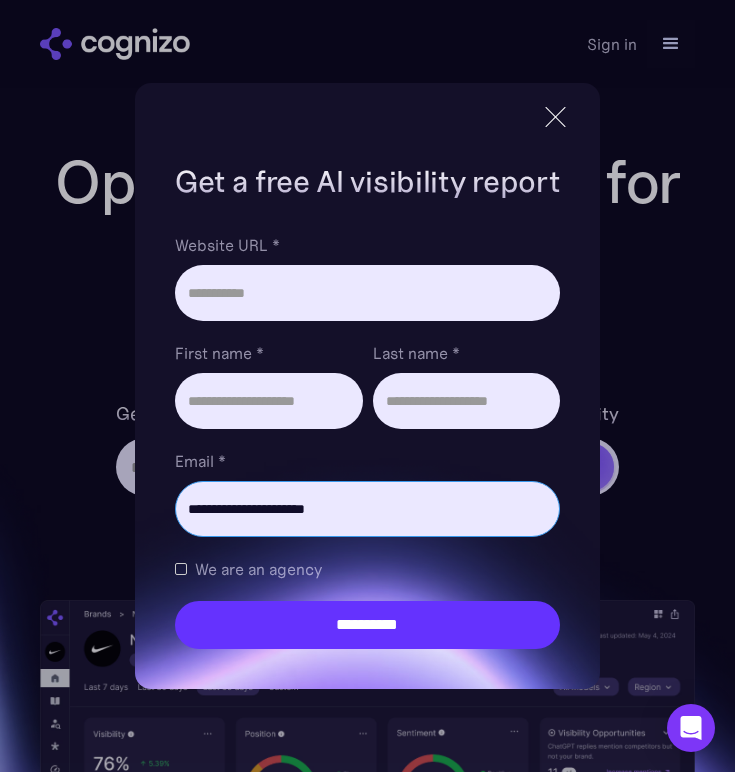 type on "**********" 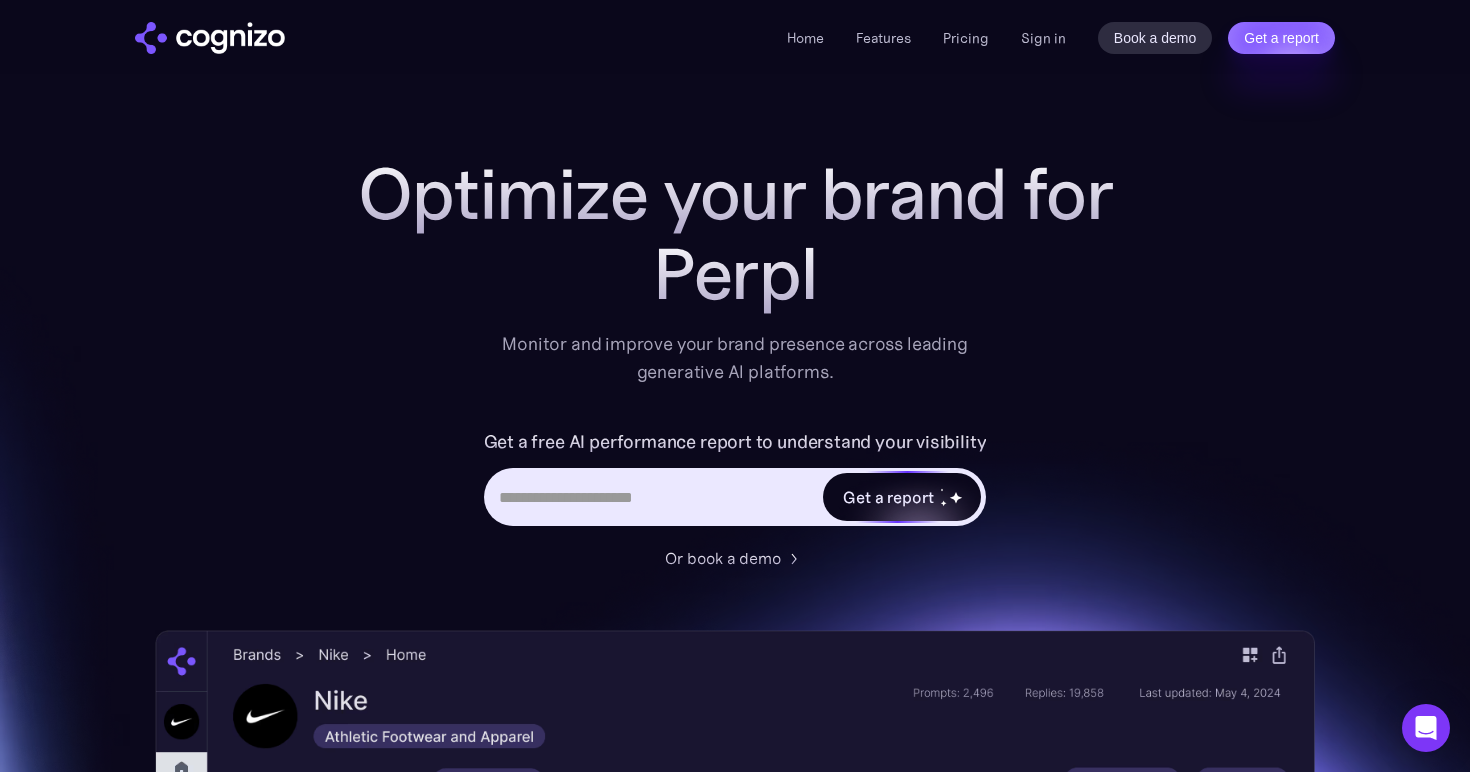 click on "Get a report" at bounding box center [902, 497] 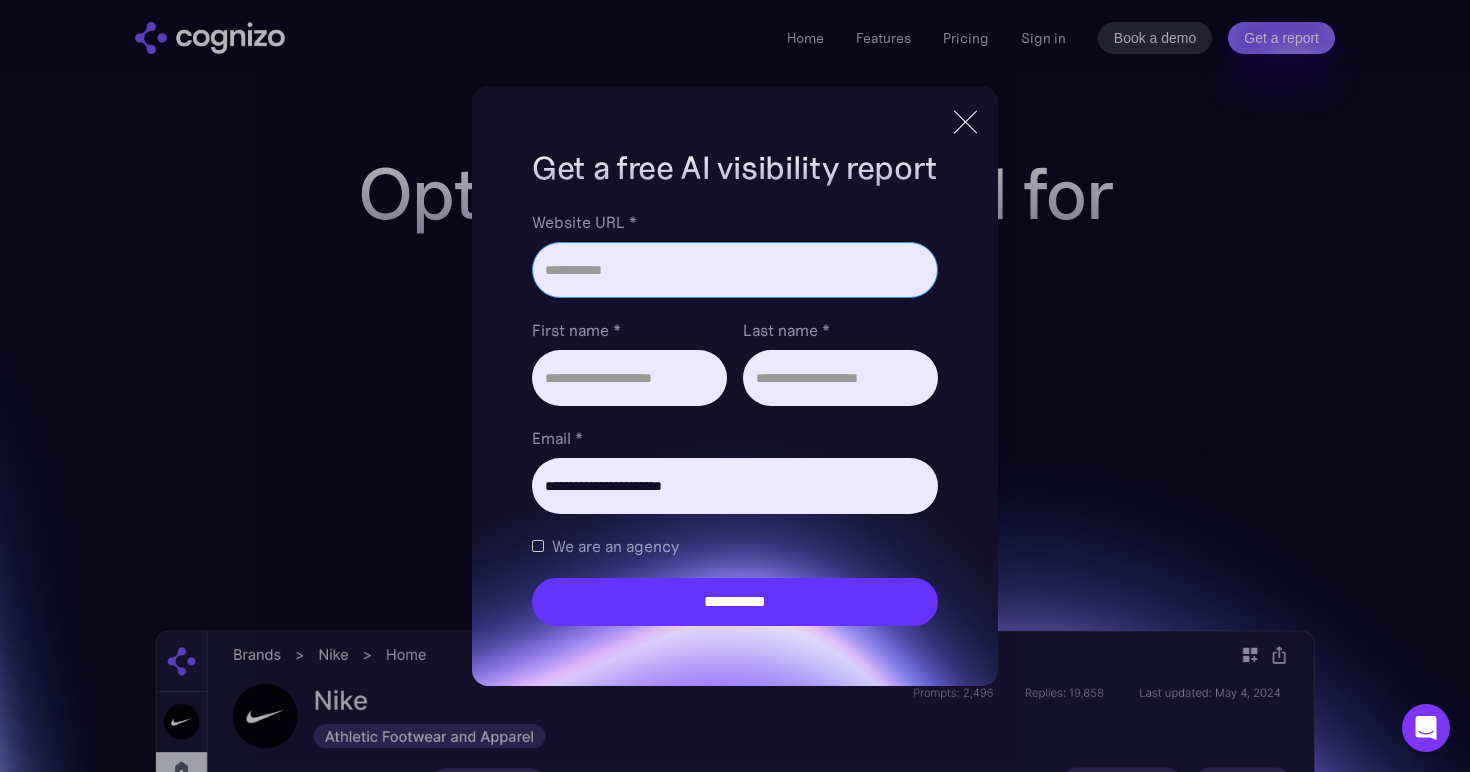 paste on "**********" 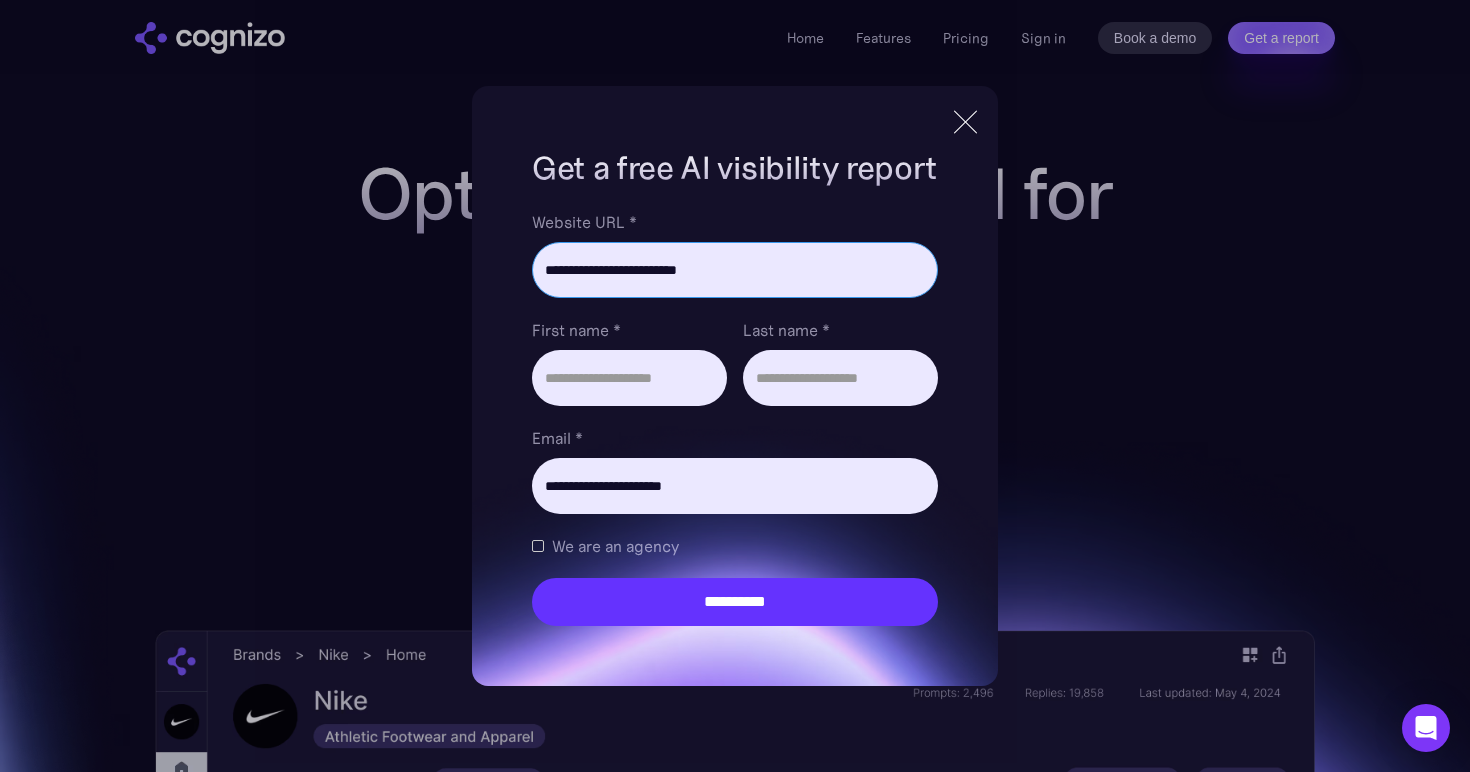 type on "**********" 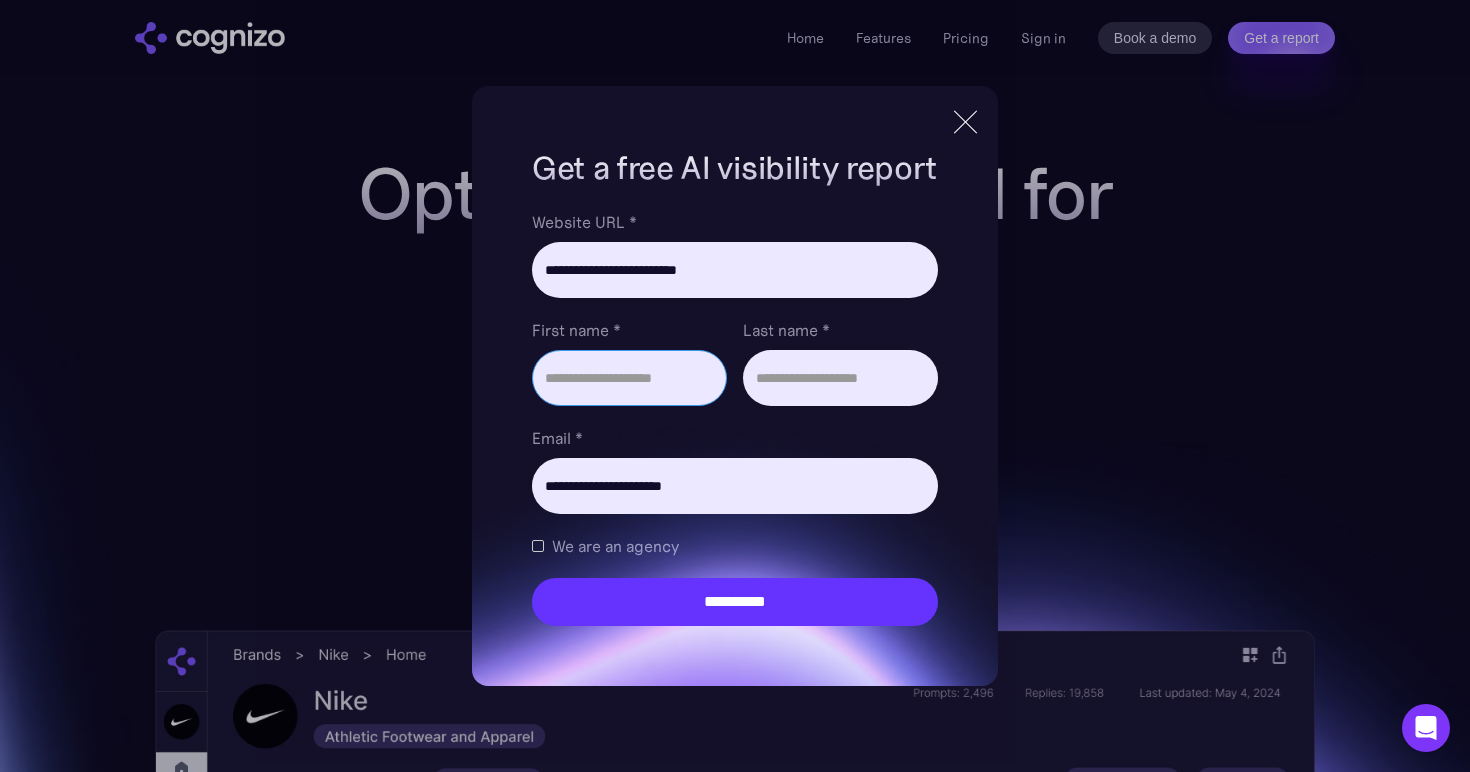 click on "First name *" at bounding box center [629, 378] 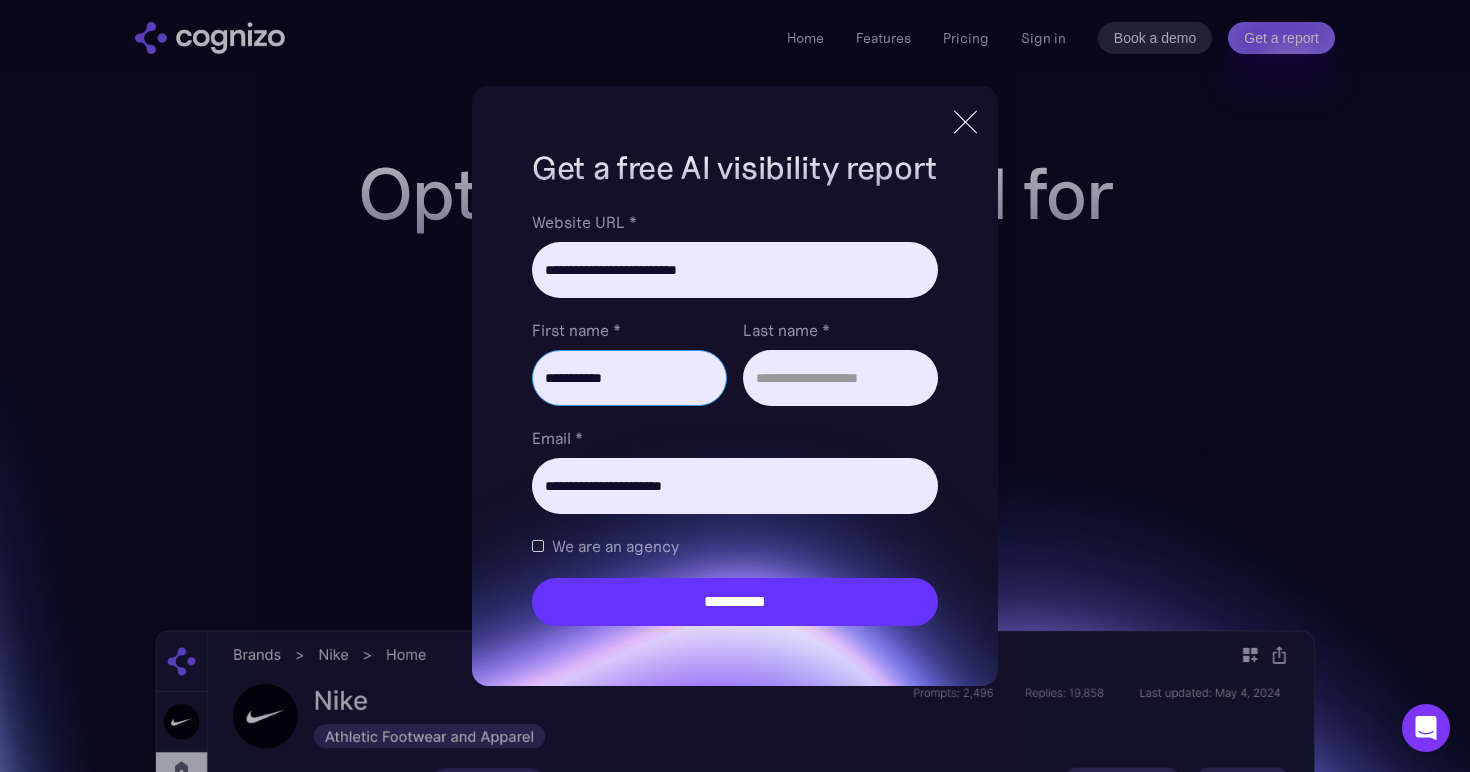 click on "**********" at bounding box center (629, 378) 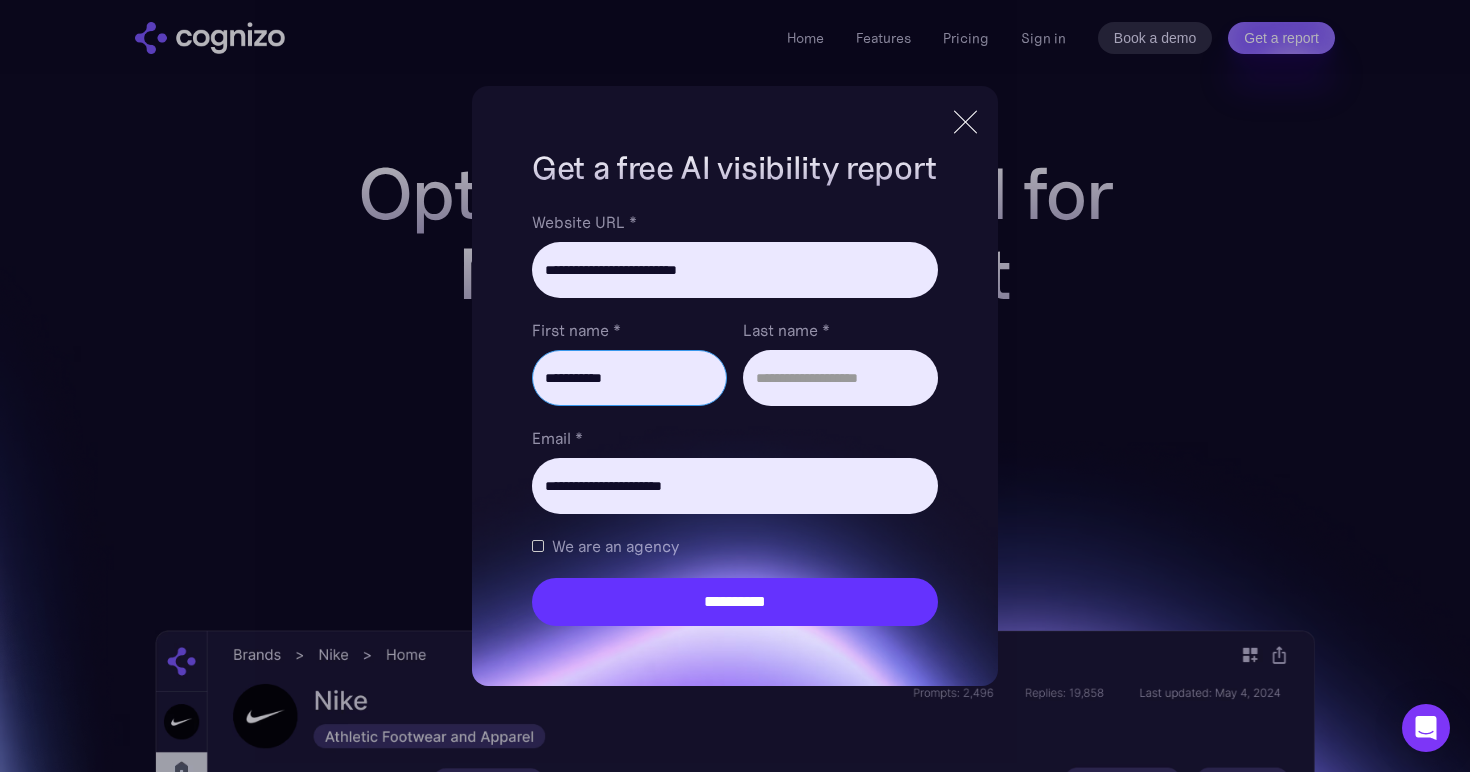 click on "**********" at bounding box center (629, 378) 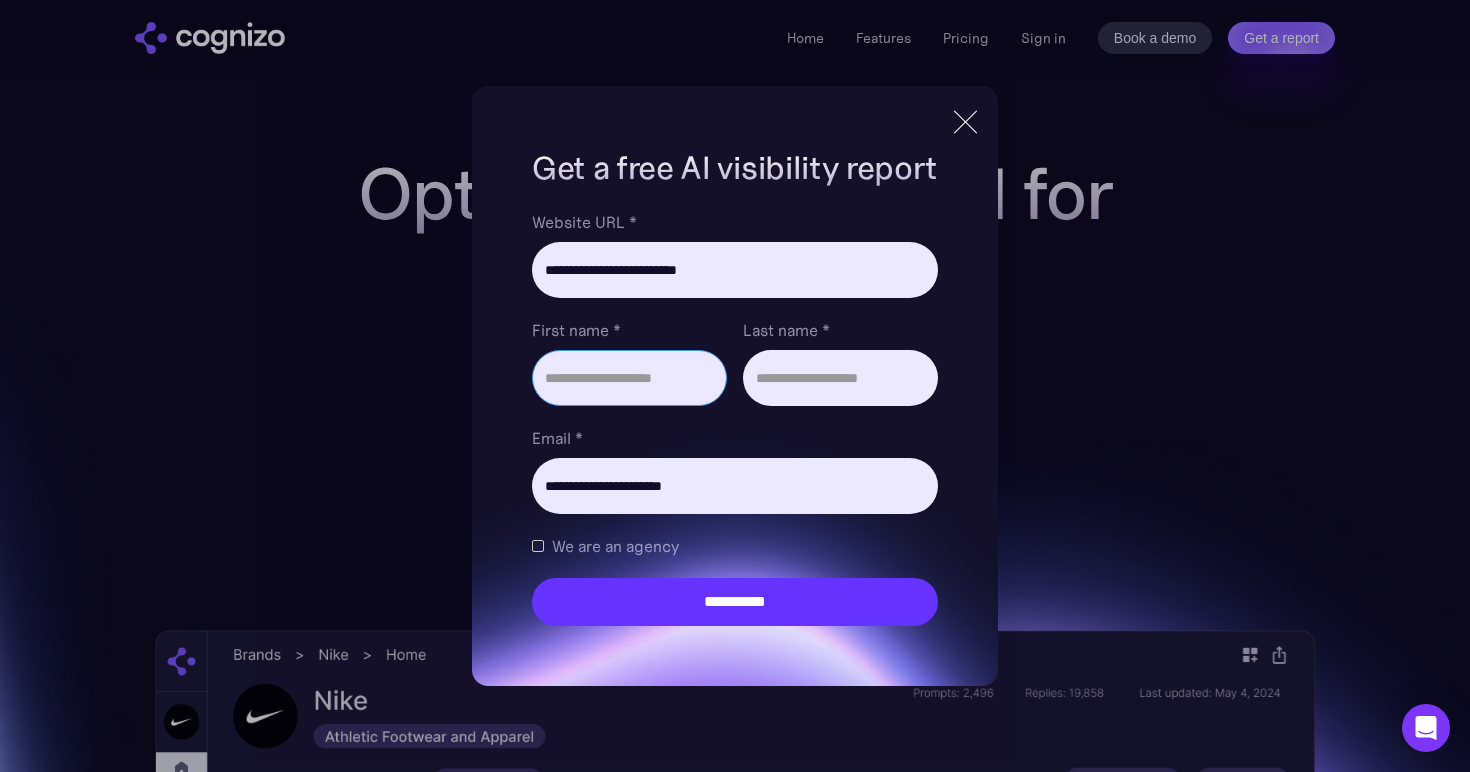 paste on "**********" 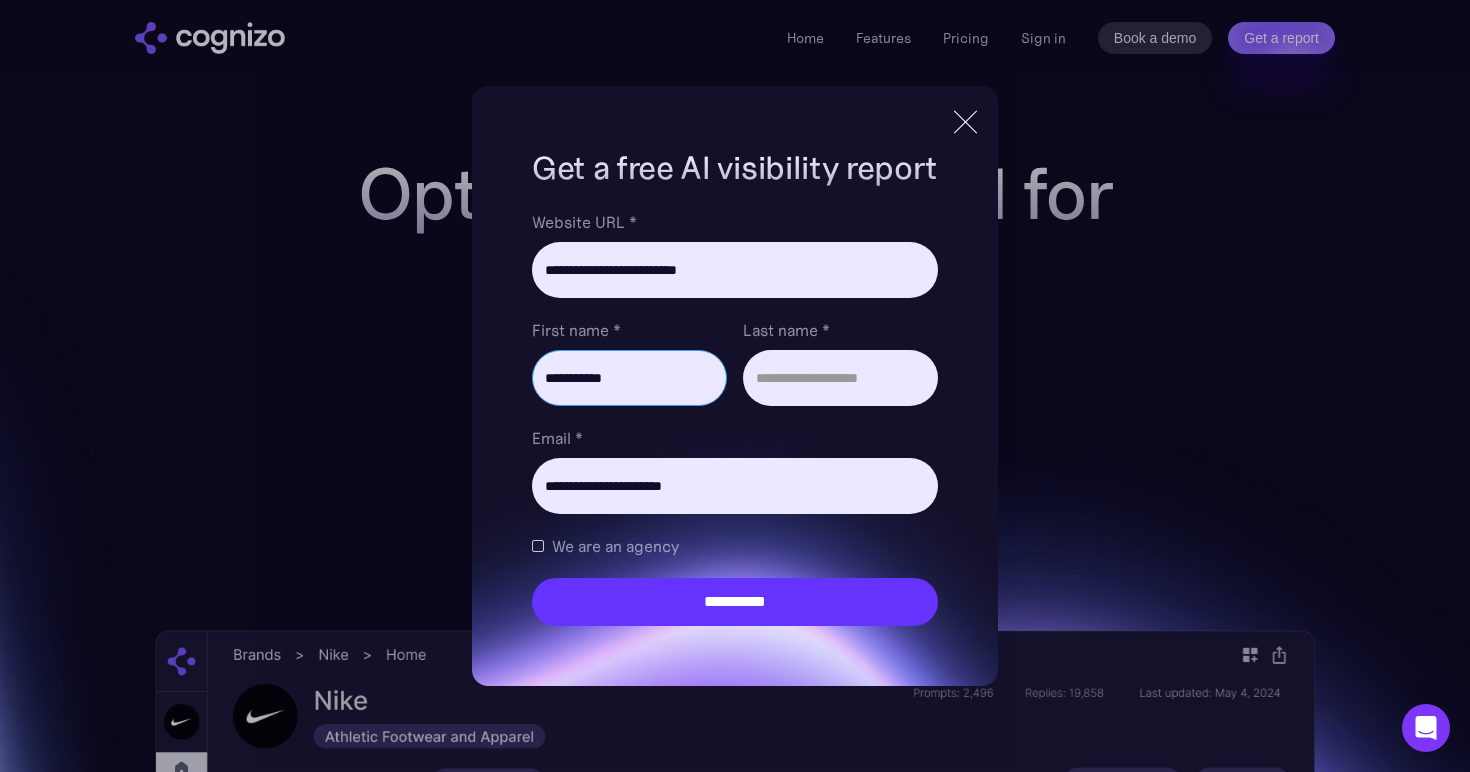 click on "**********" at bounding box center (629, 378) 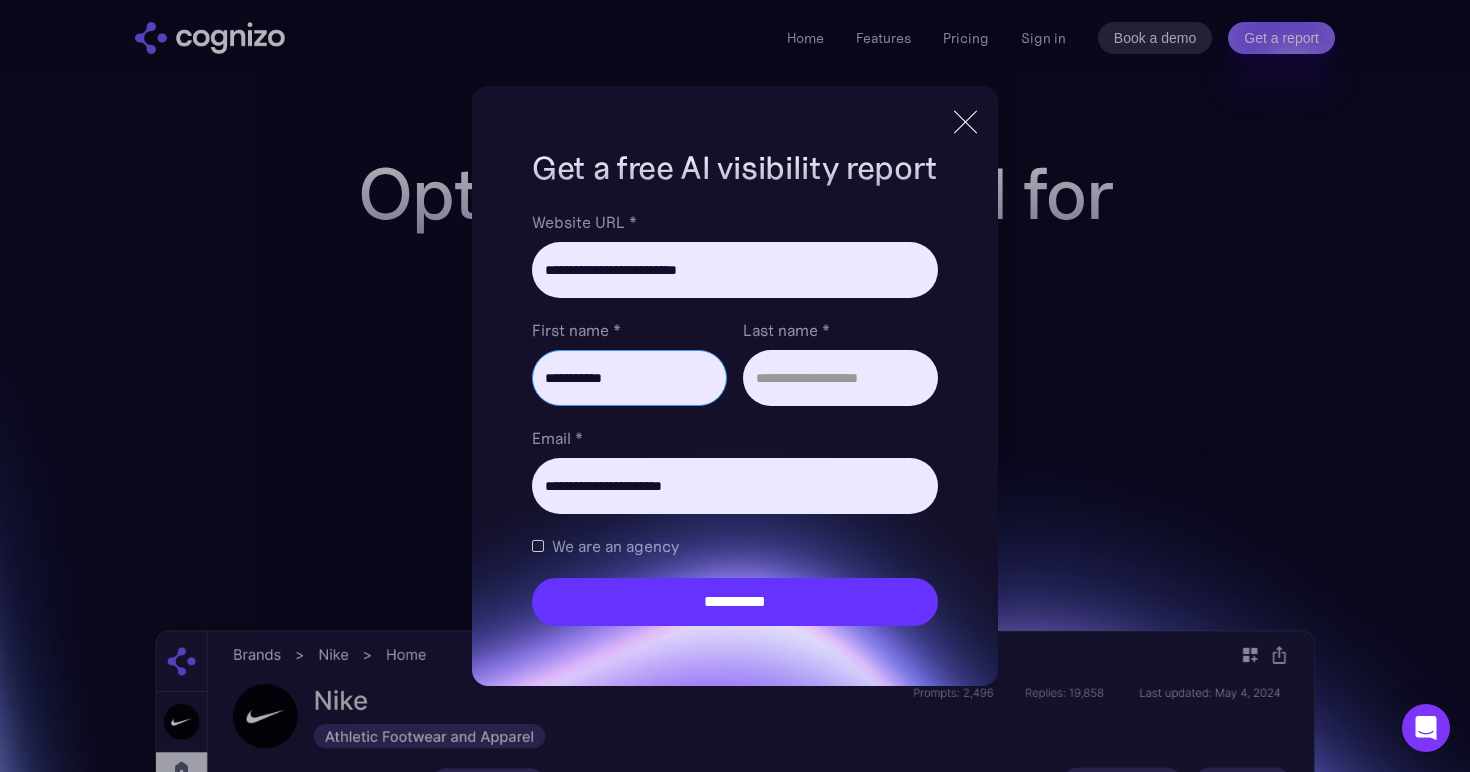 click on "**********" at bounding box center [629, 378] 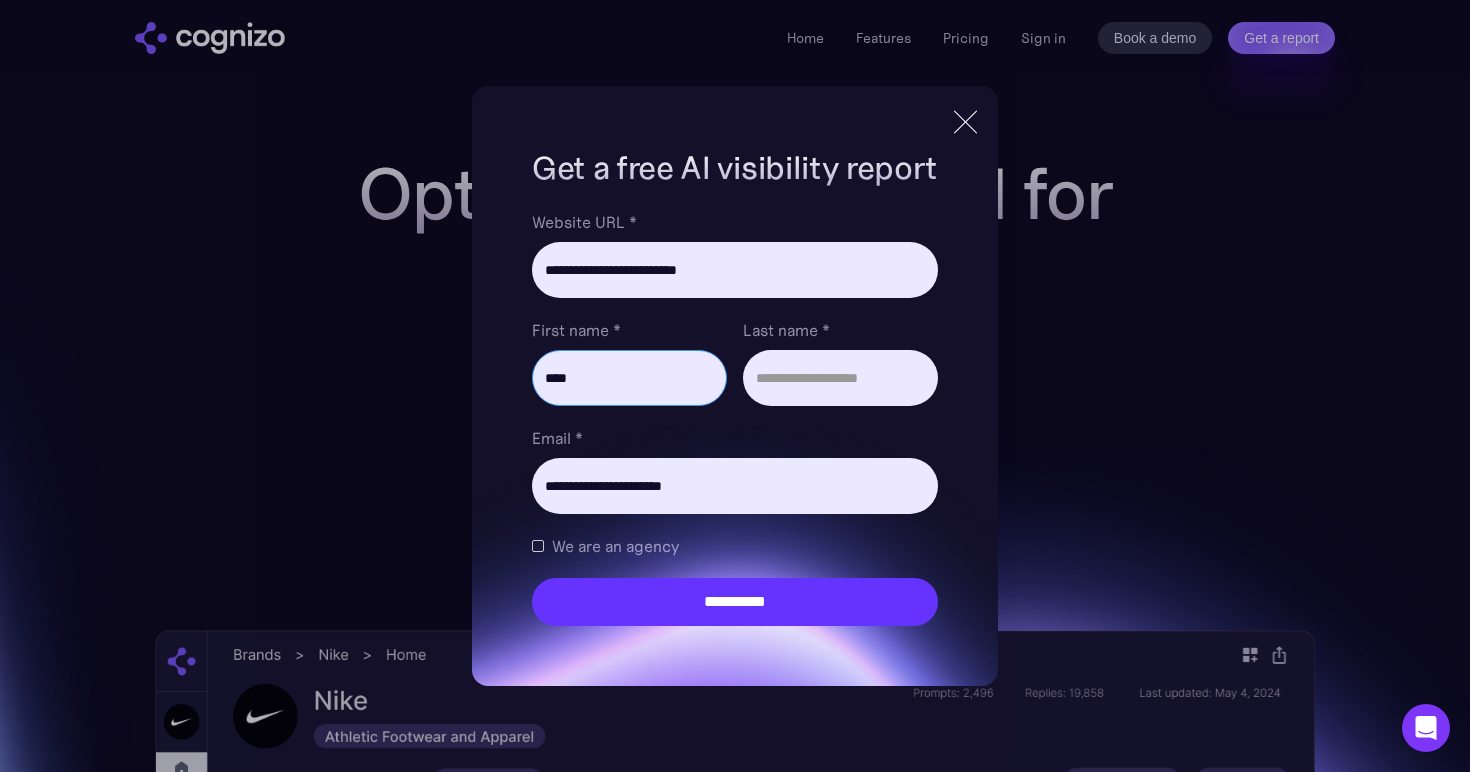 type on "****" 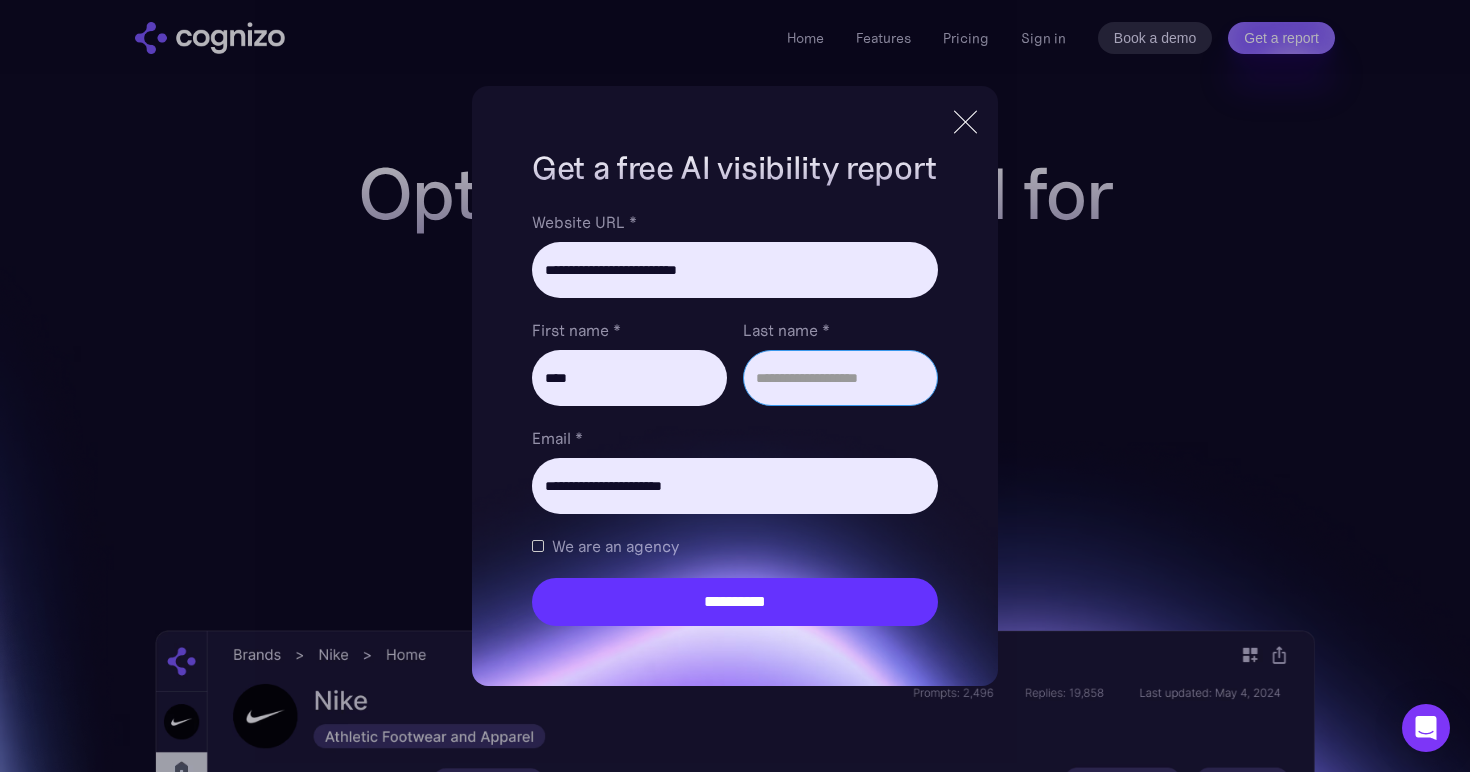 click on "Last name *" at bounding box center (840, 378) 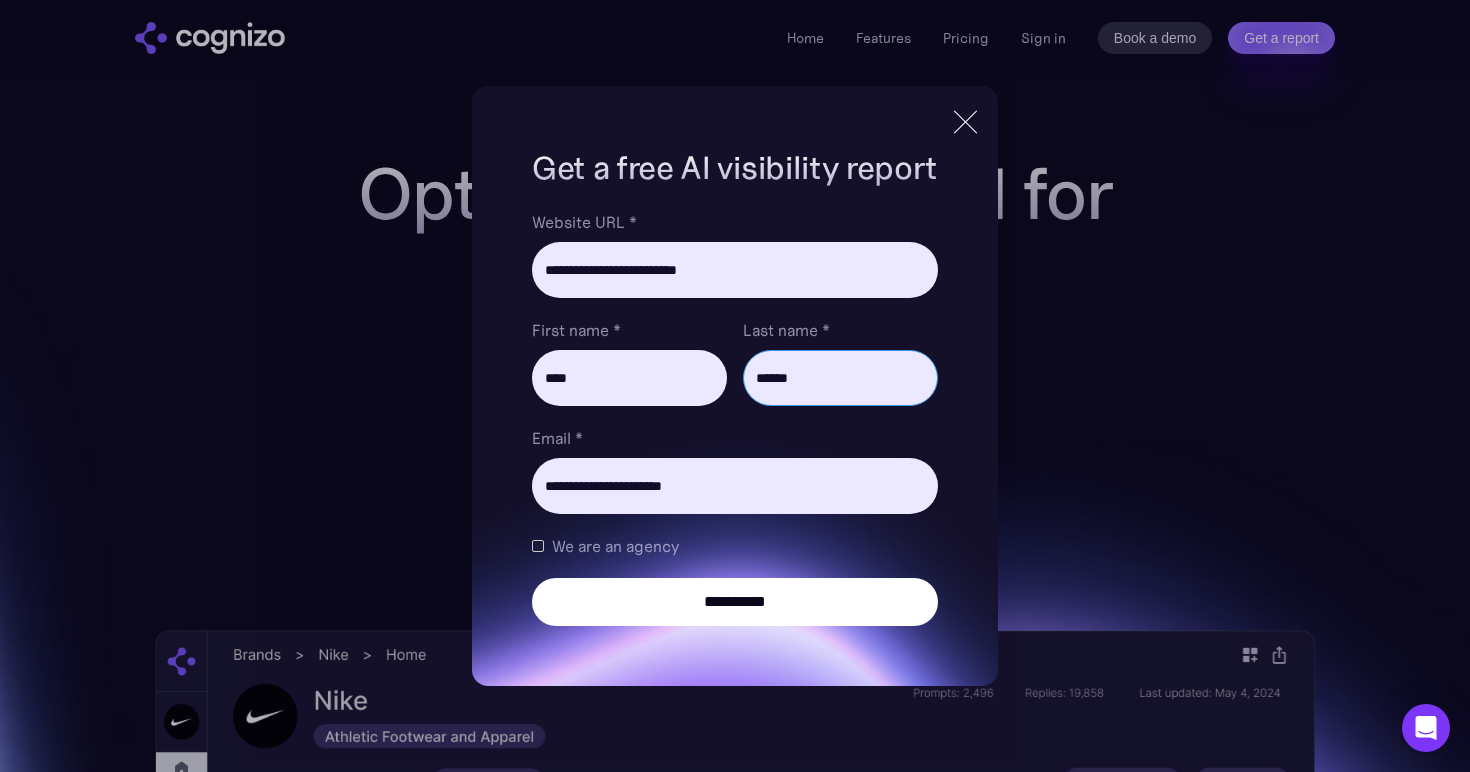 type on "******" 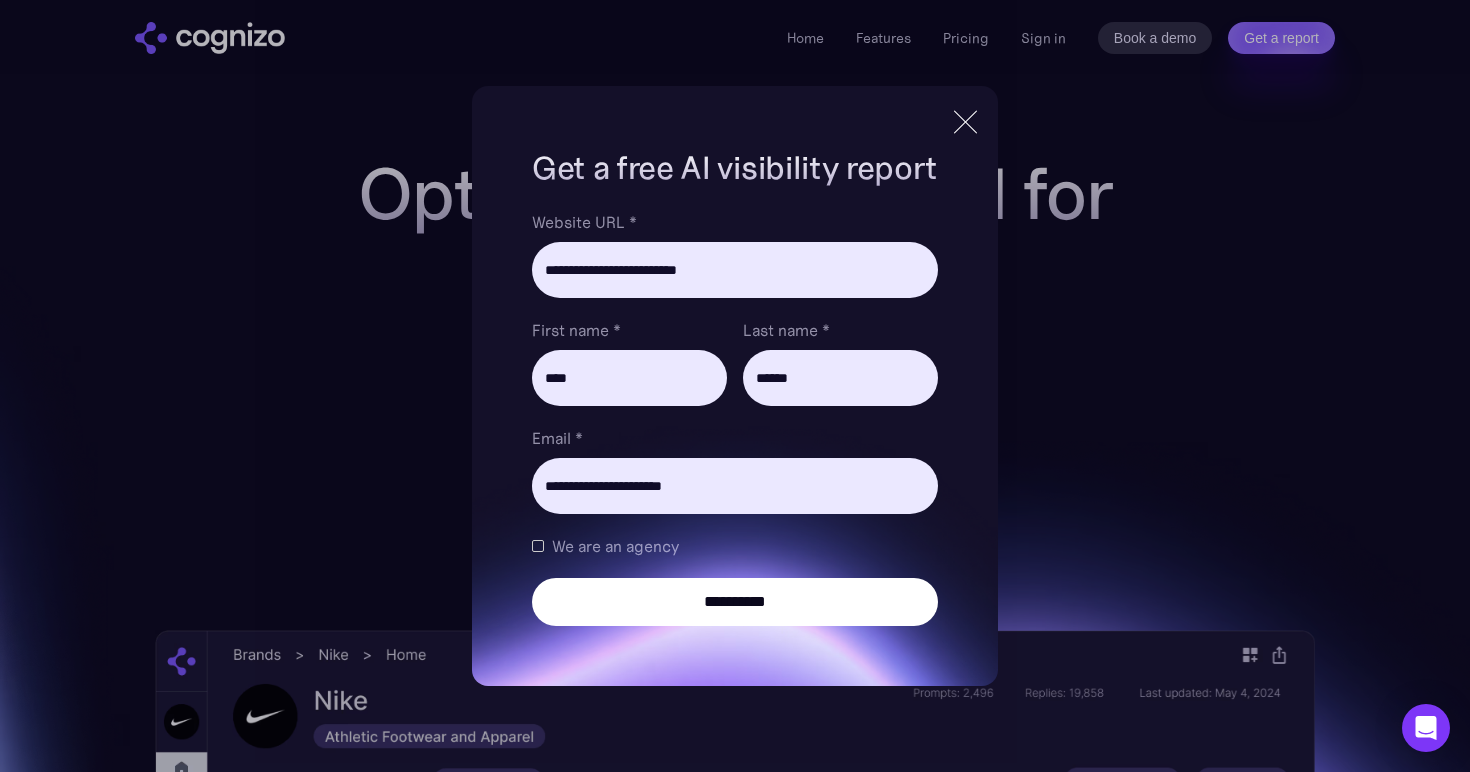 click on "**********" at bounding box center [735, 602] 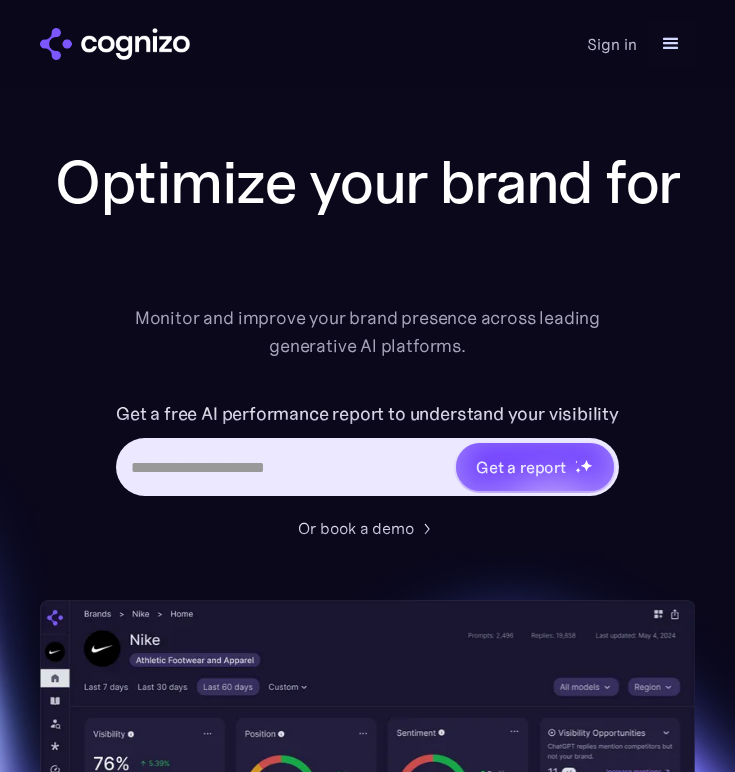 scroll, scrollTop: 0, scrollLeft: 0, axis: both 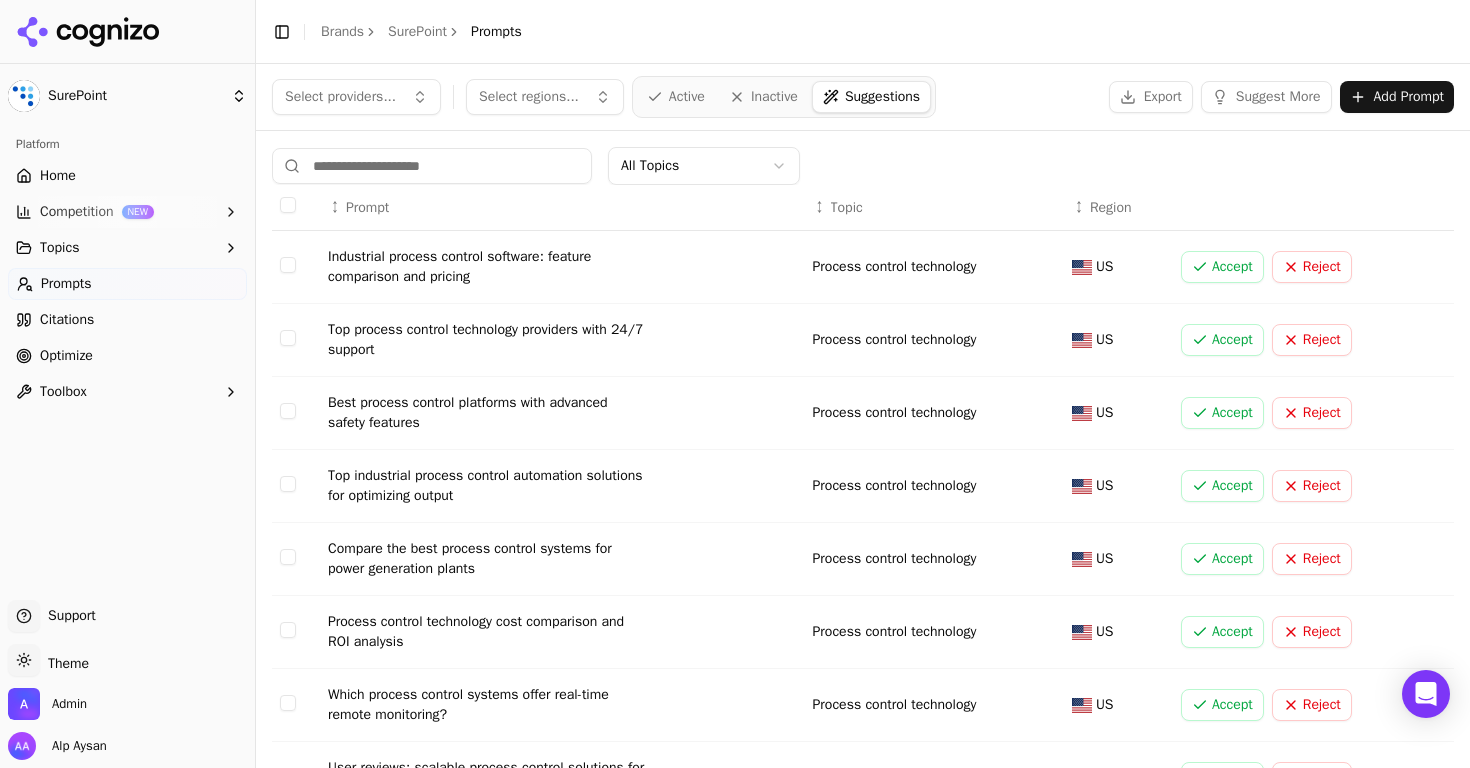 click on "All Topics" at bounding box center (863, 166) 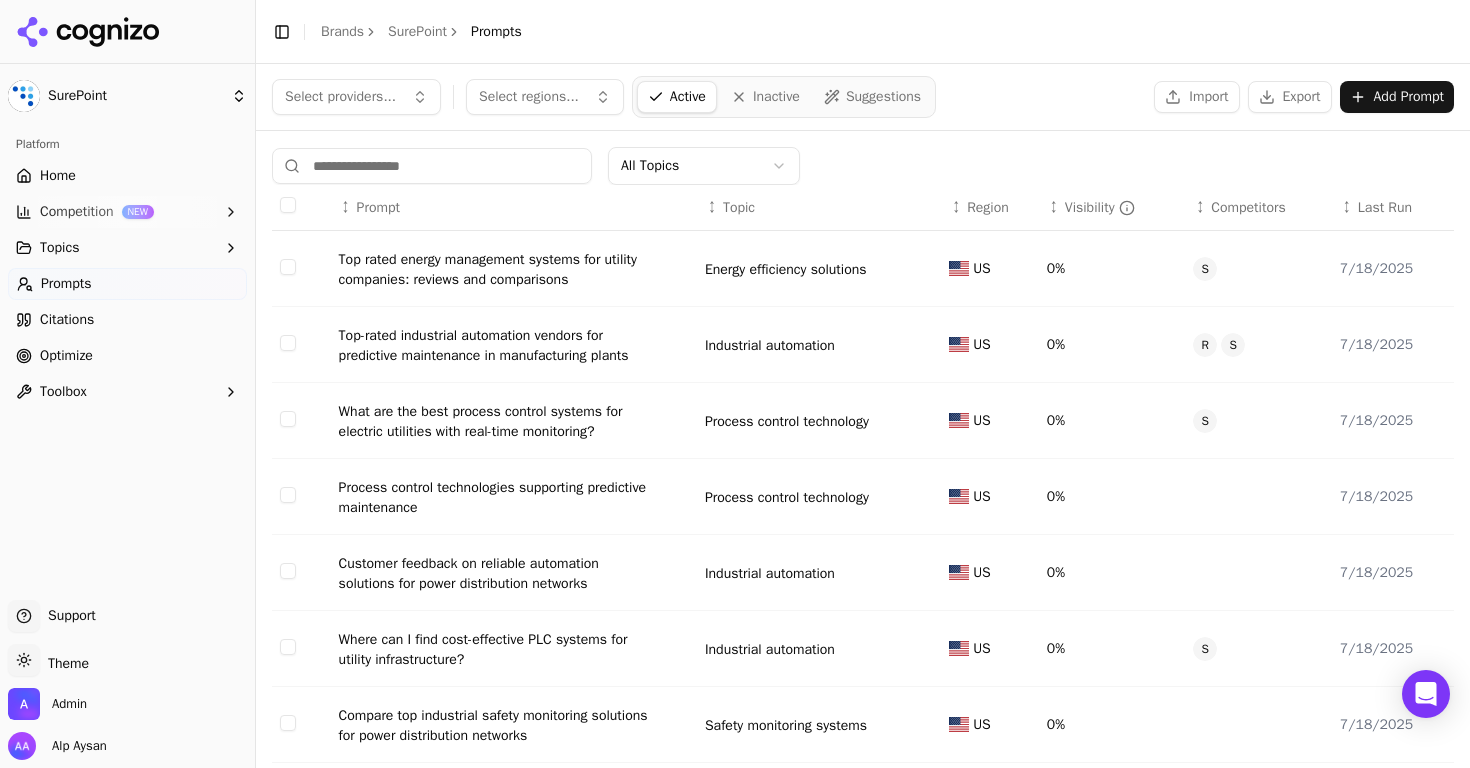 click on "Home" at bounding box center (58, 176) 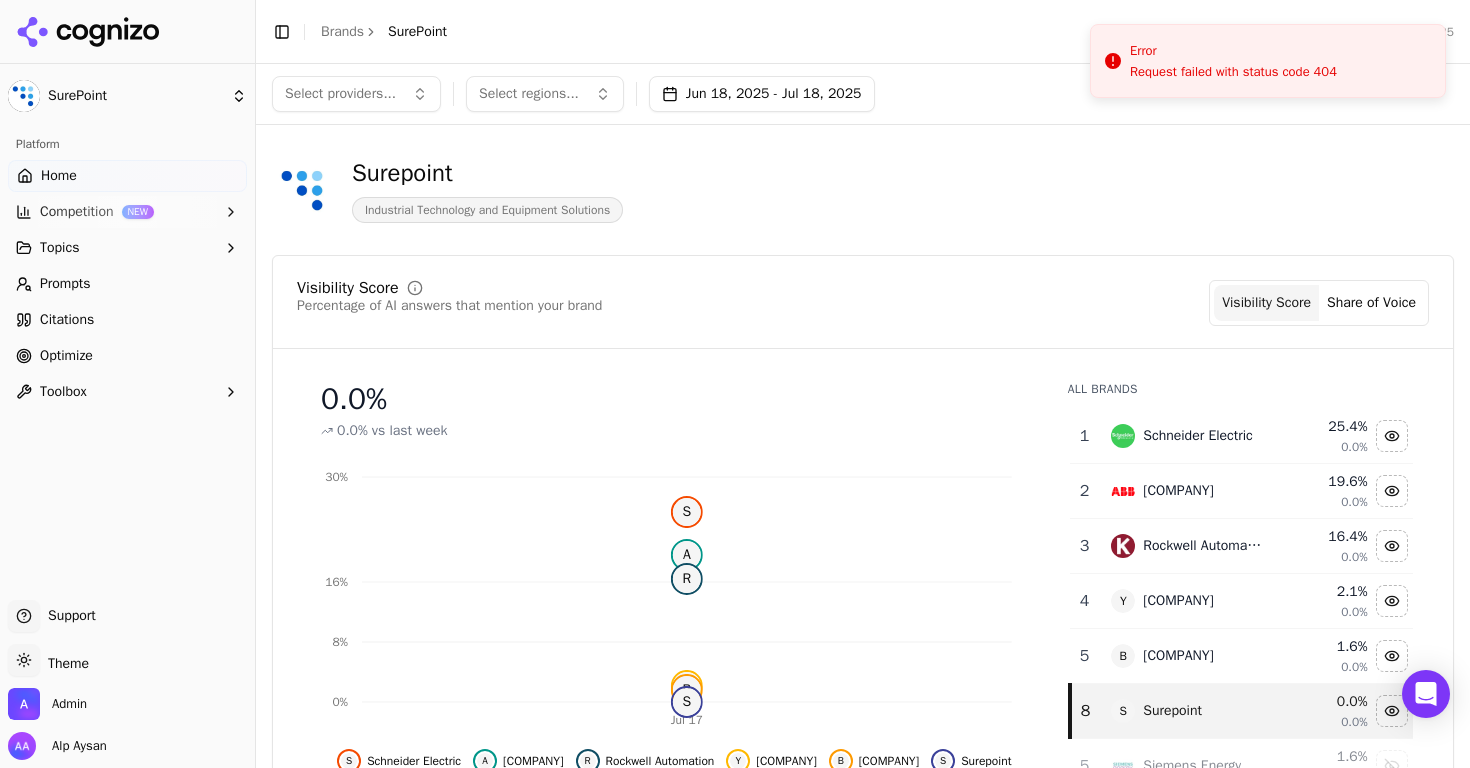 click on "Prompts" at bounding box center (65, 284) 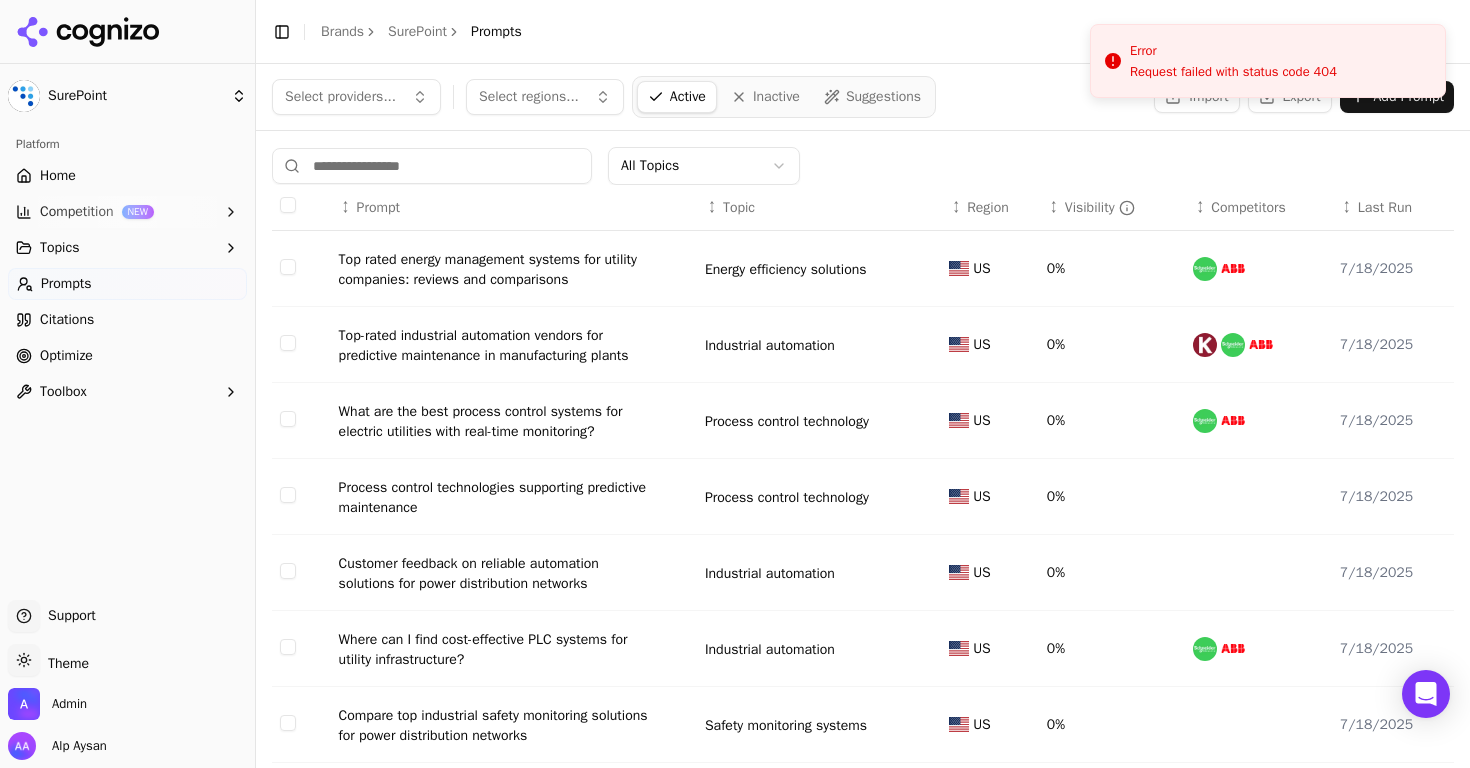 click on "Top rated energy management systems for utility companies: reviews and comparisons" at bounding box center [499, 270] 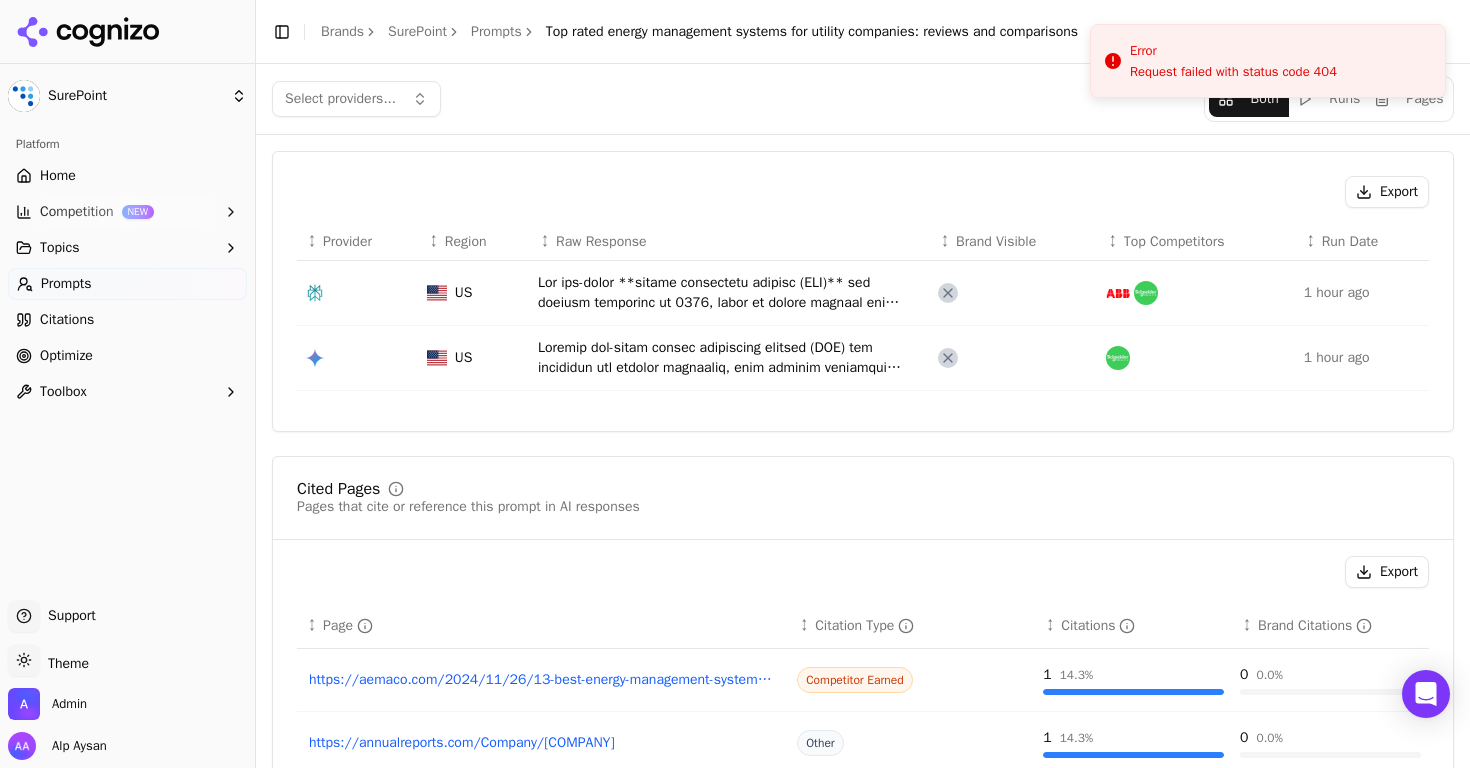 scroll, scrollTop: 32, scrollLeft: 0, axis: vertical 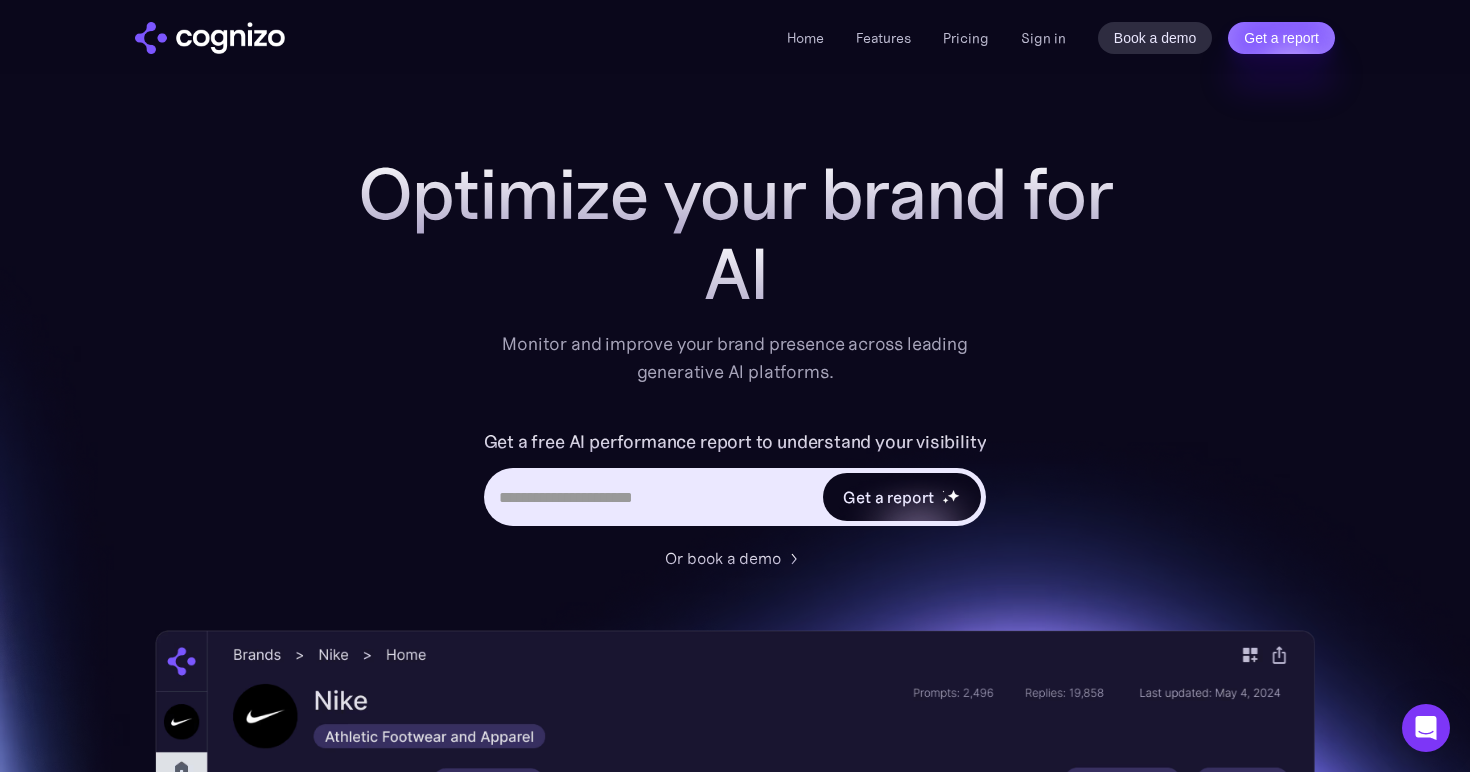 click on "Get a report" at bounding box center [902, 497] 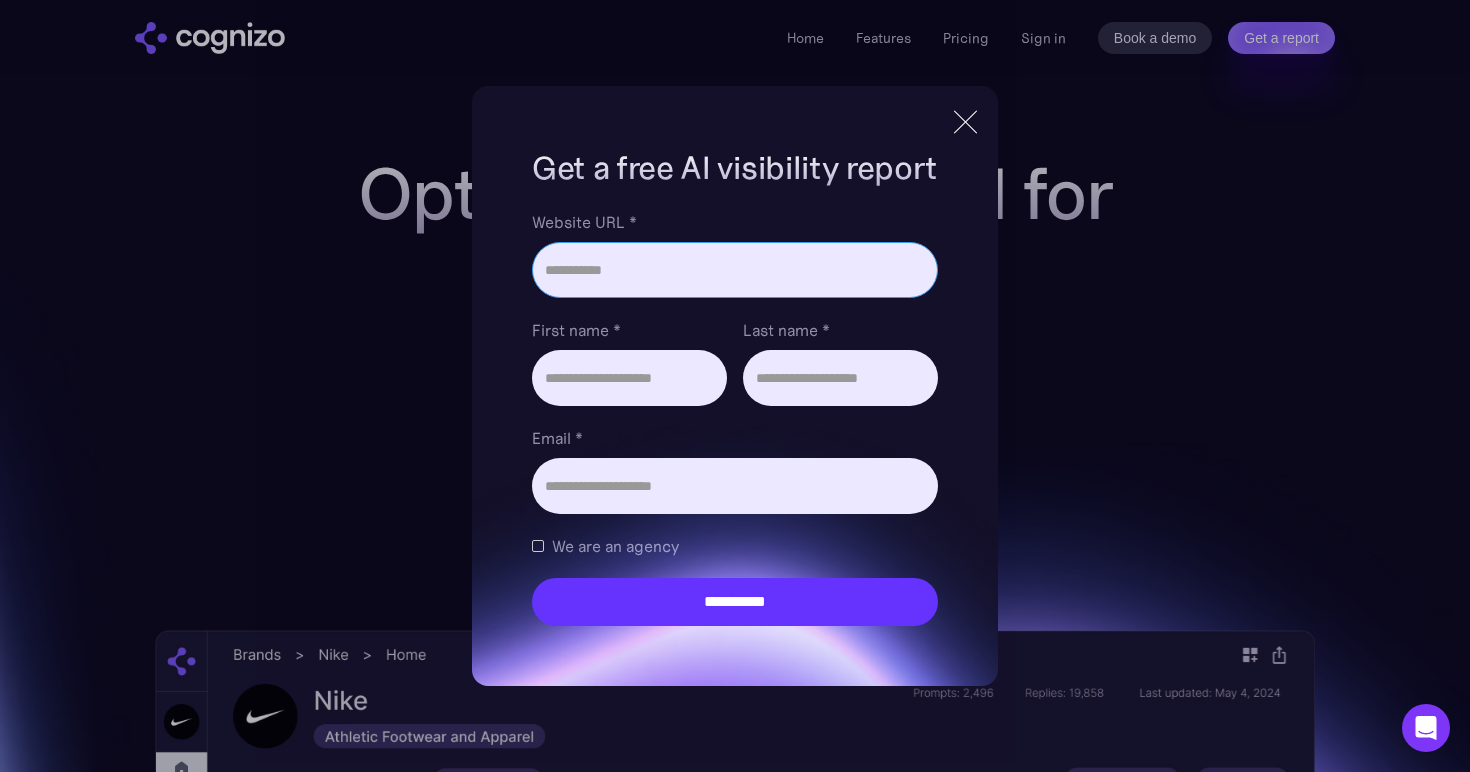 paste on "**********" 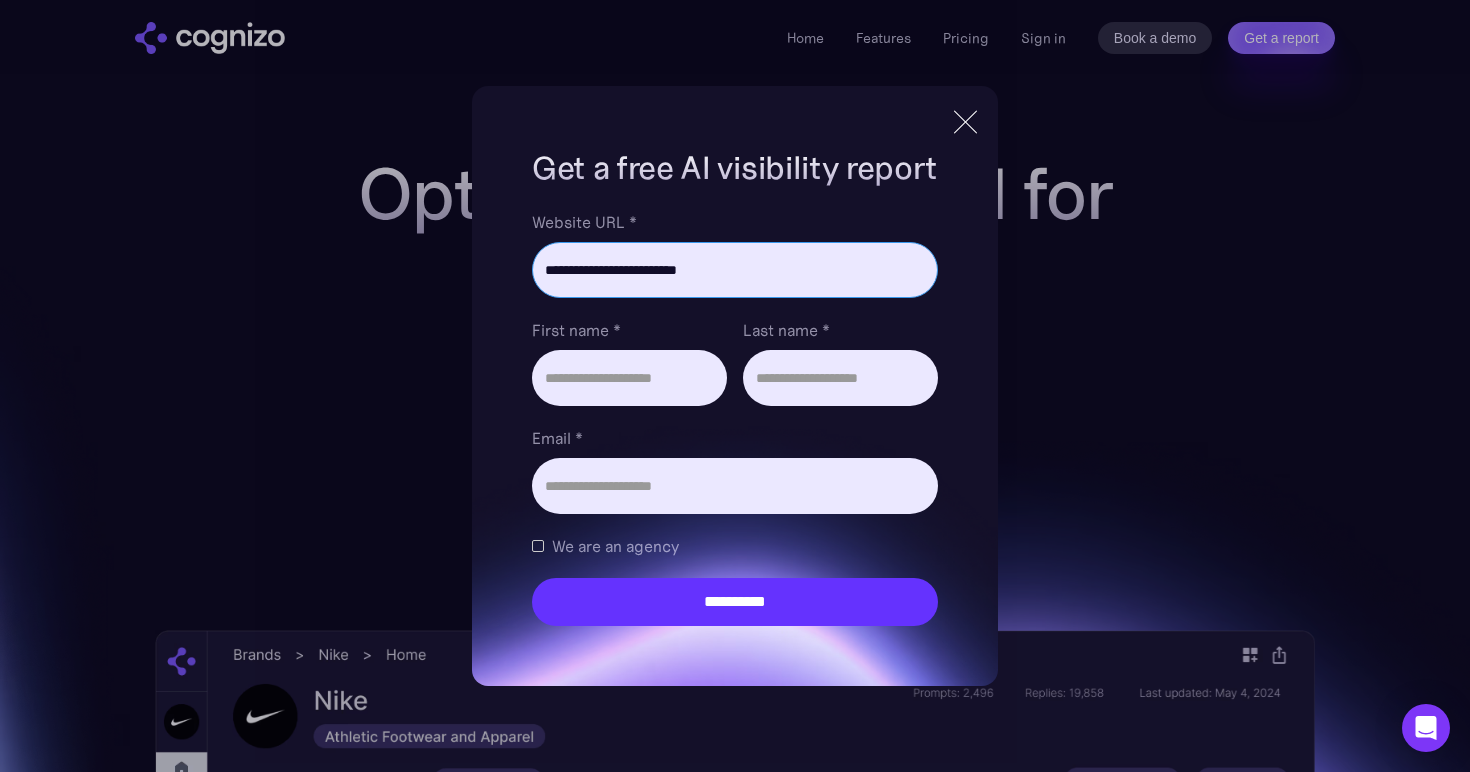 type on "**********" 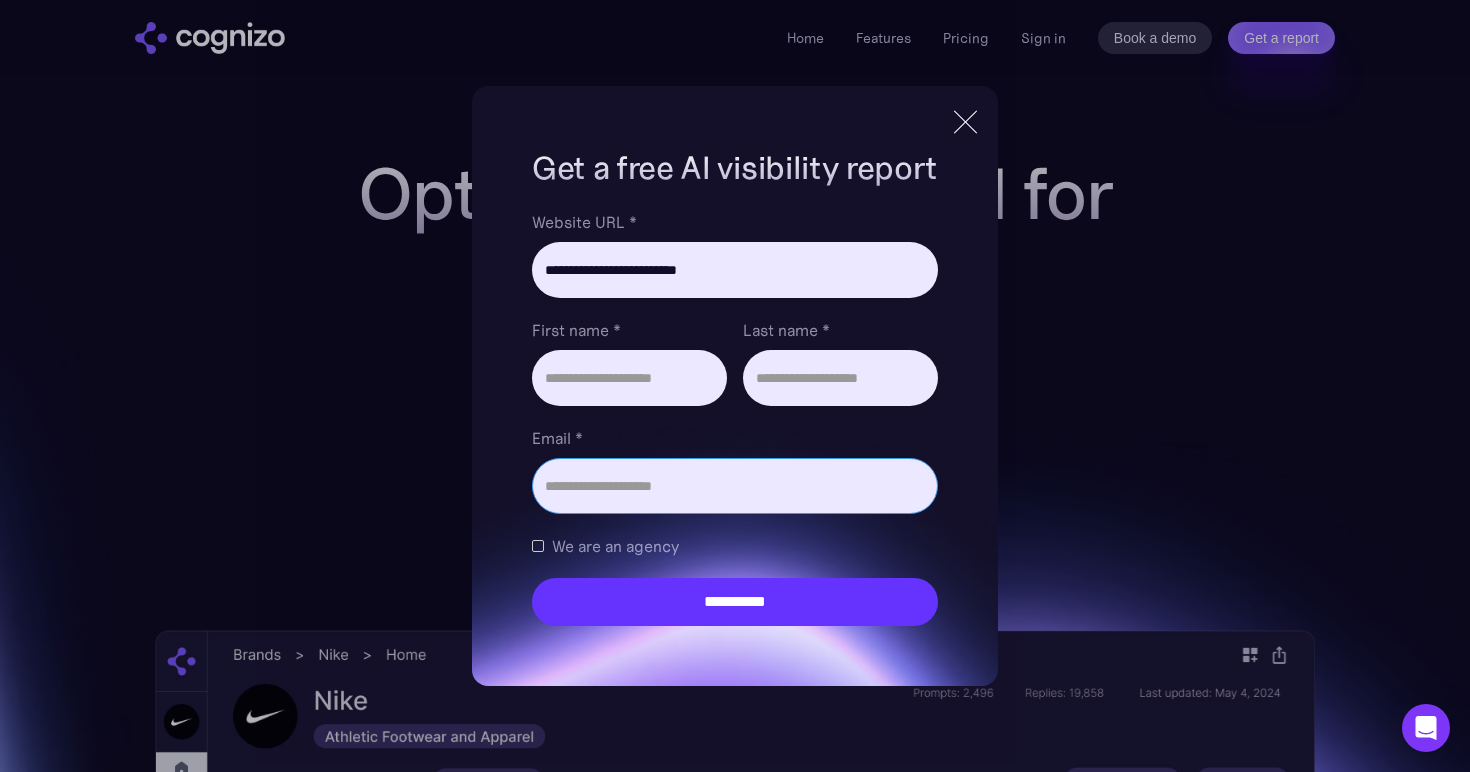 click on "Email *" at bounding box center [735, 486] 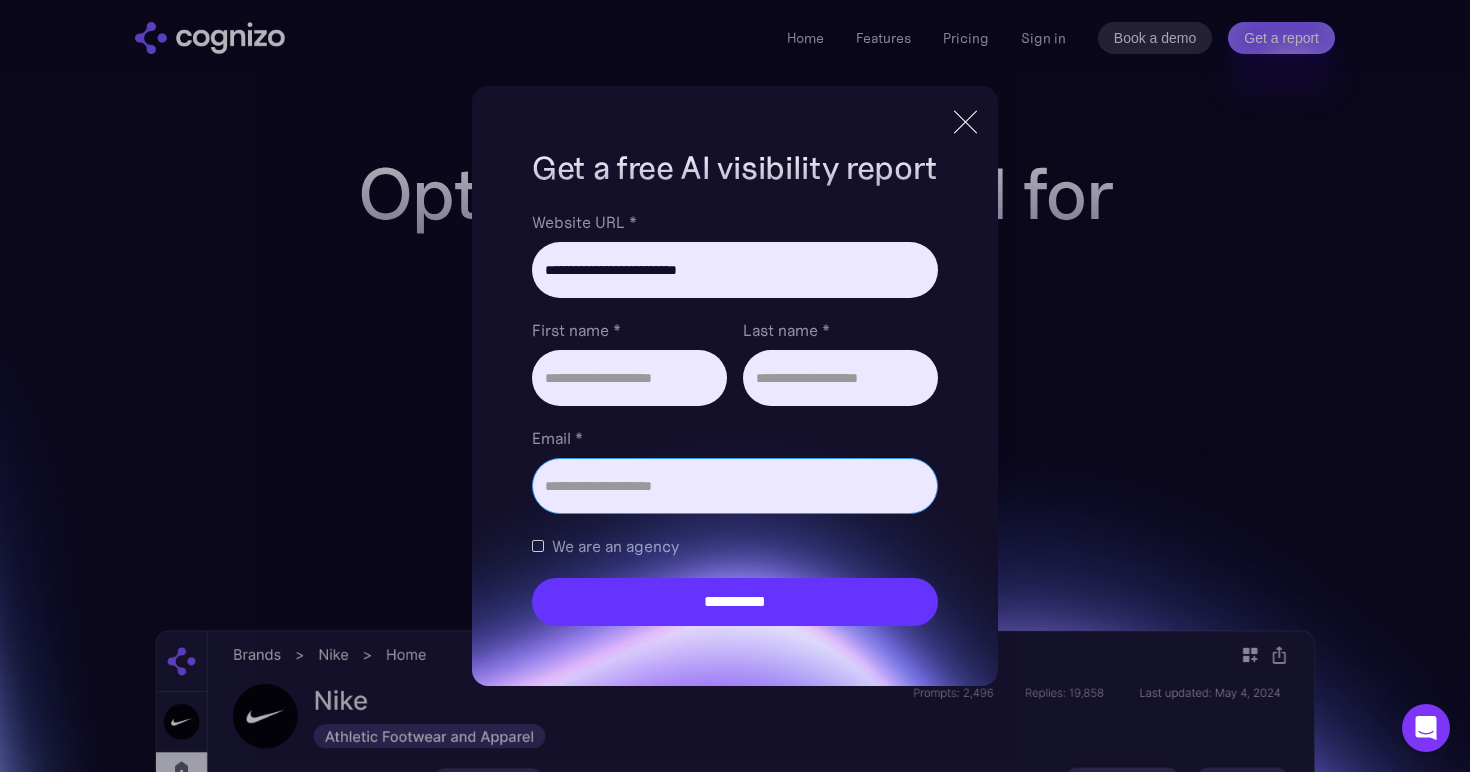 paste on "**********" 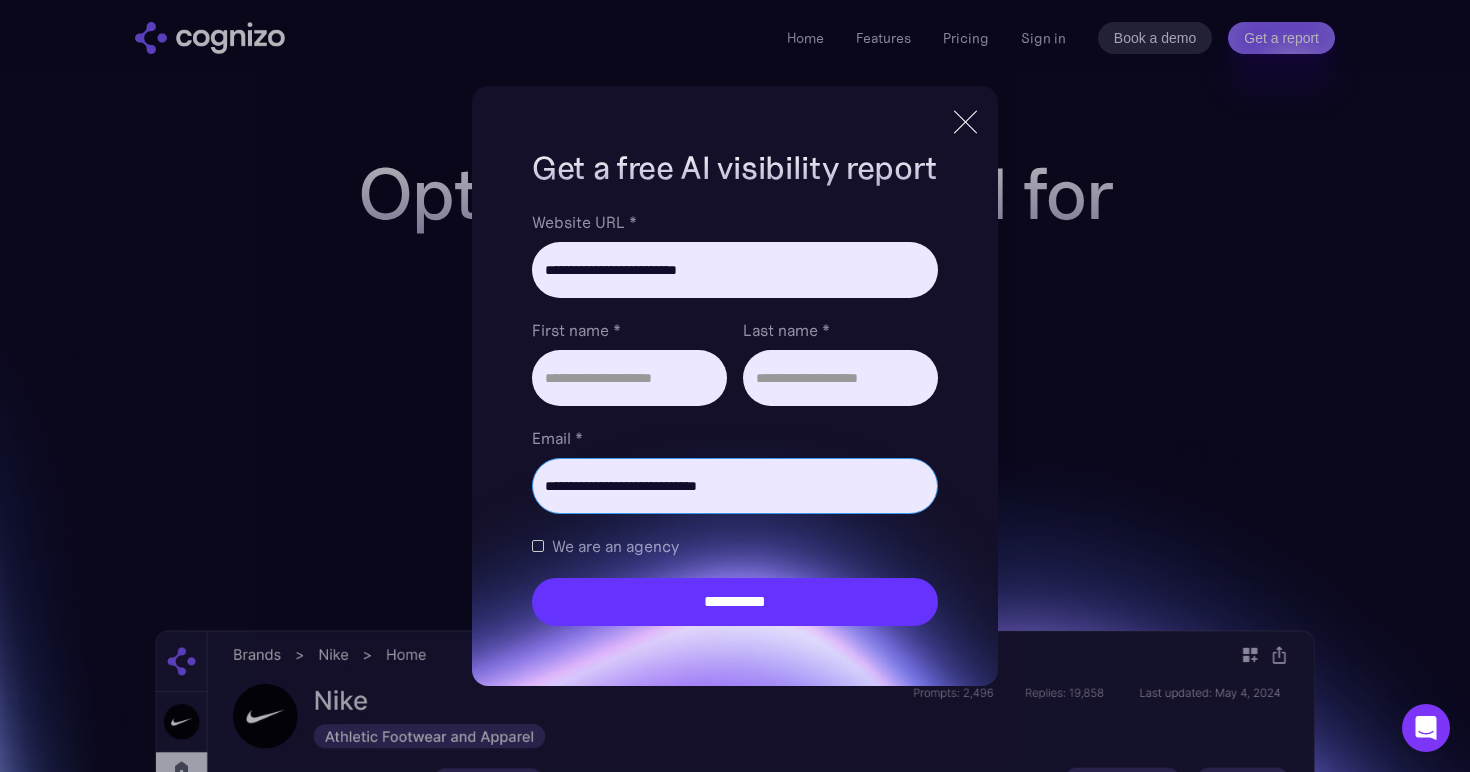 type on "**********" 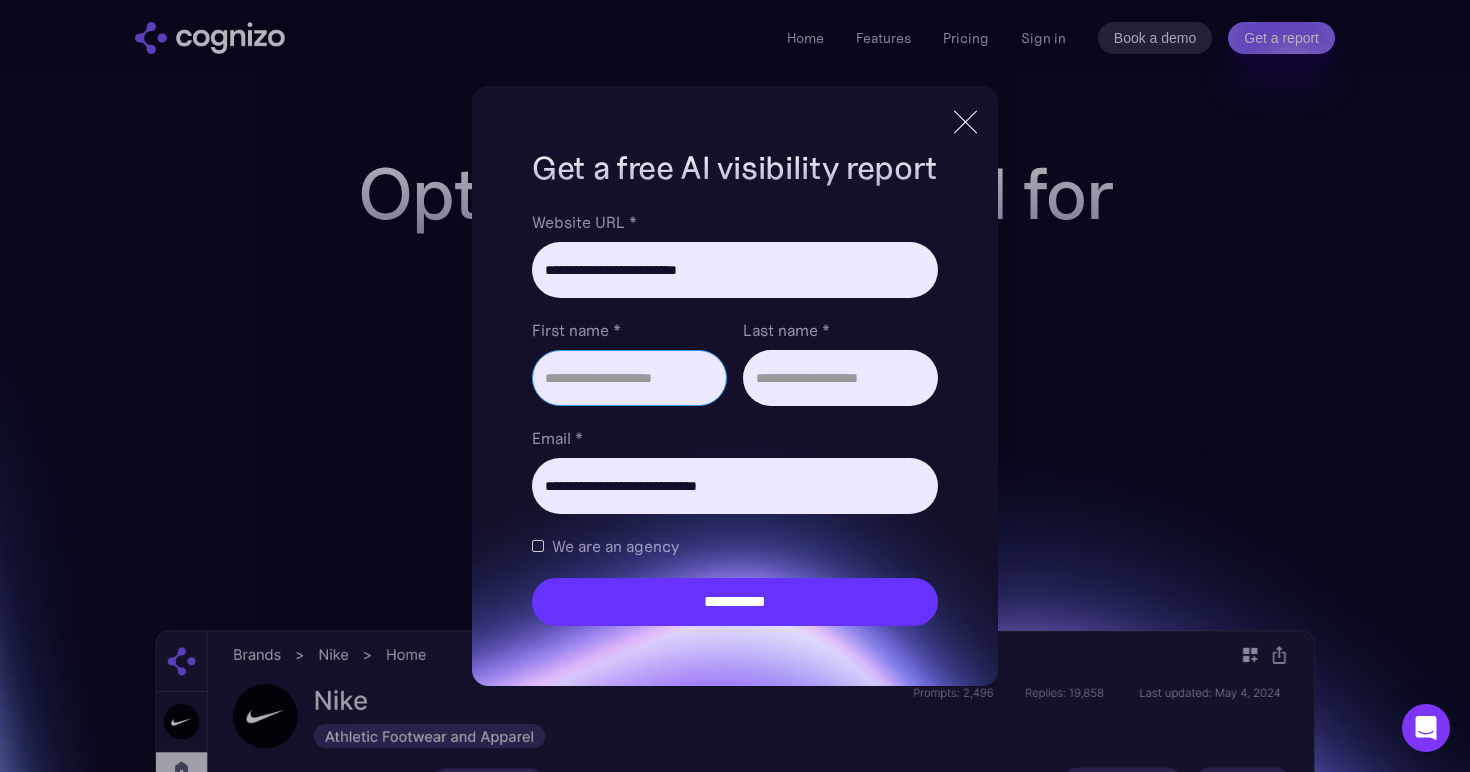click on "First name *" at bounding box center (629, 378) 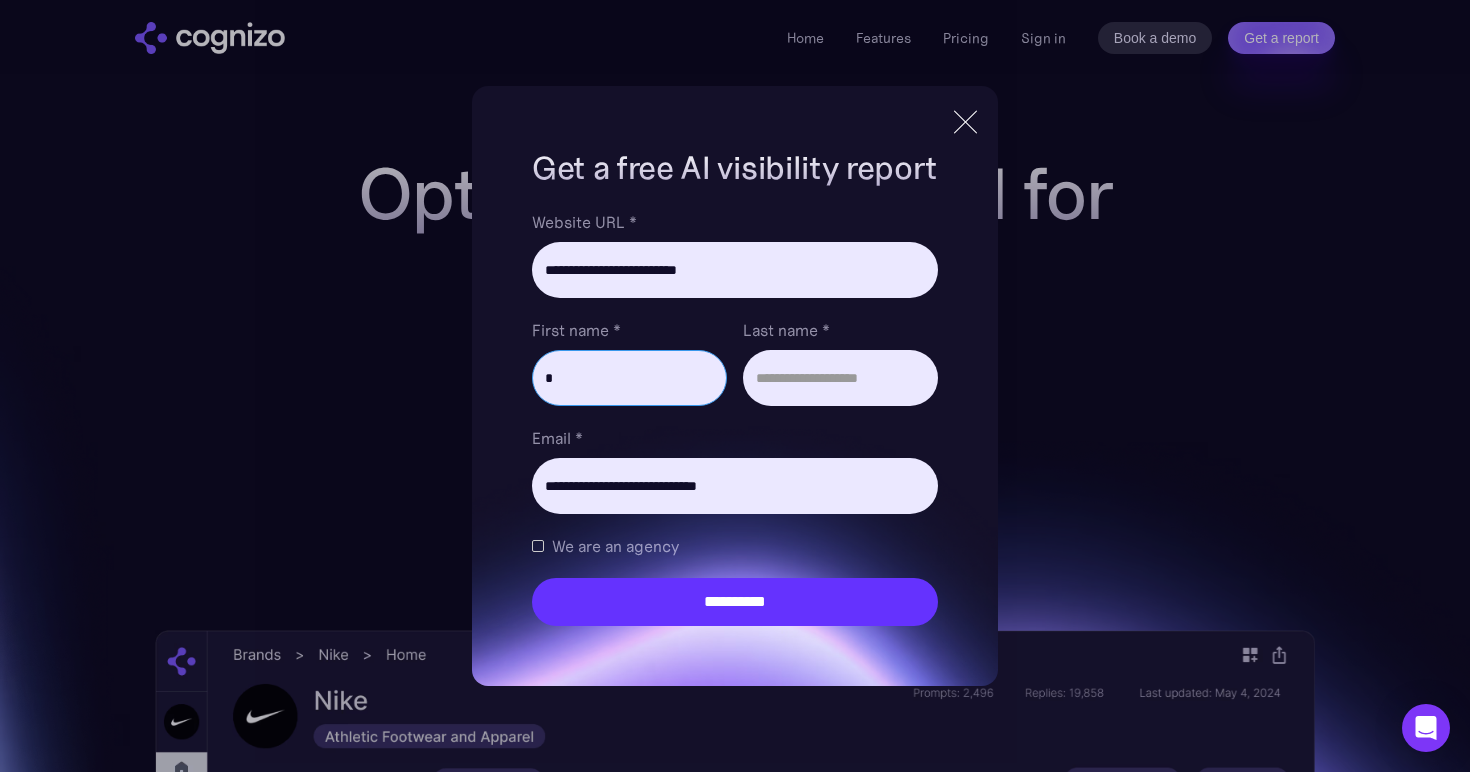 type on "*" 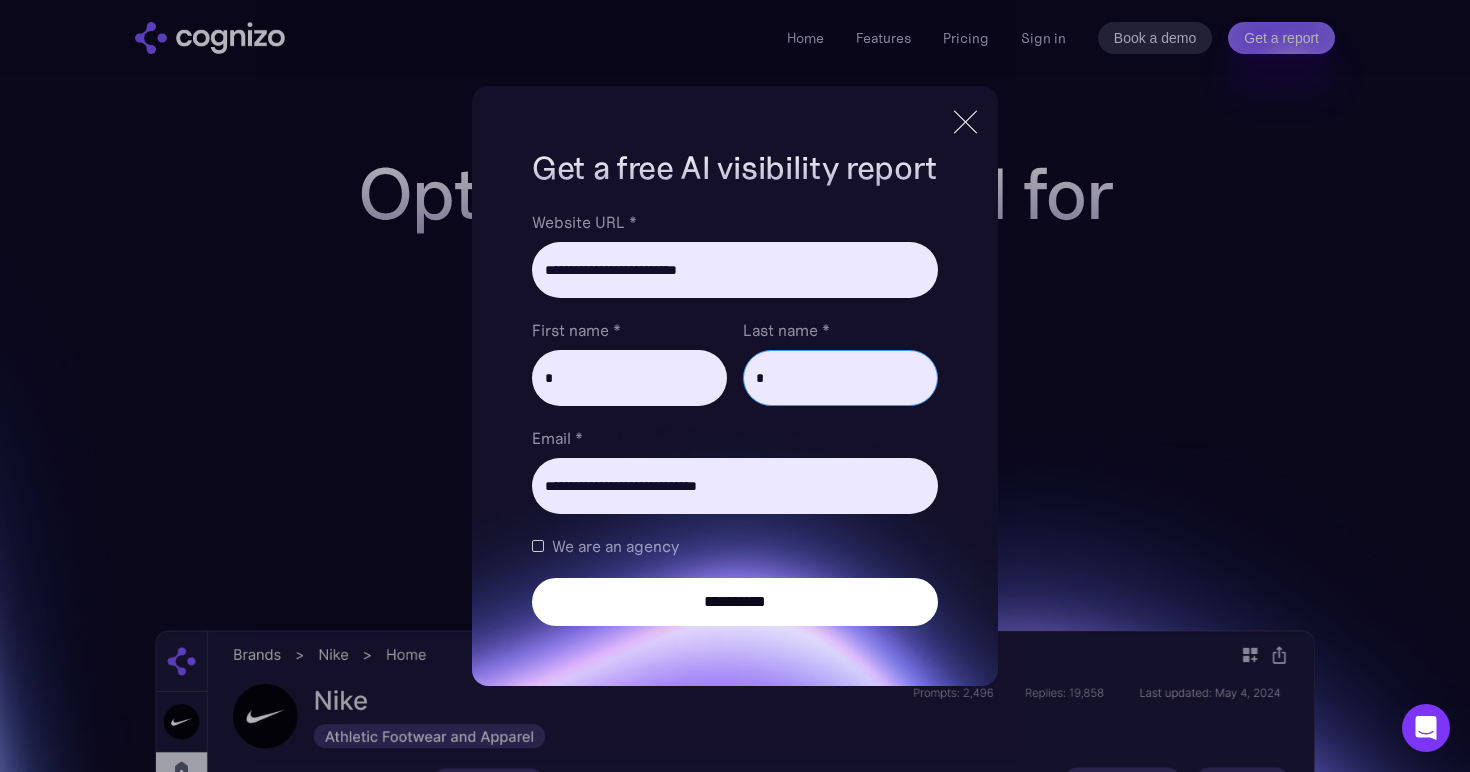 type on "*" 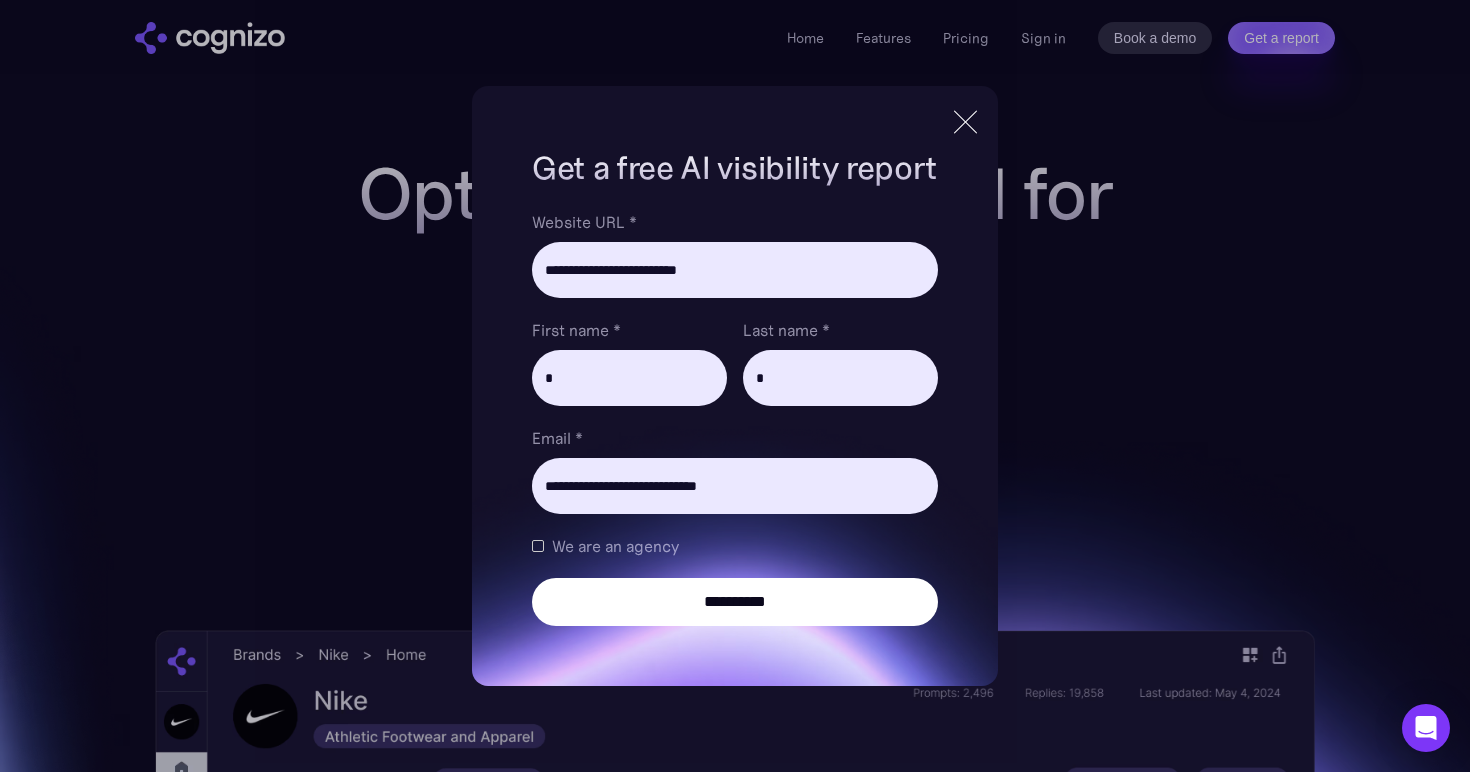 click on "**********" at bounding box center [735, 602] 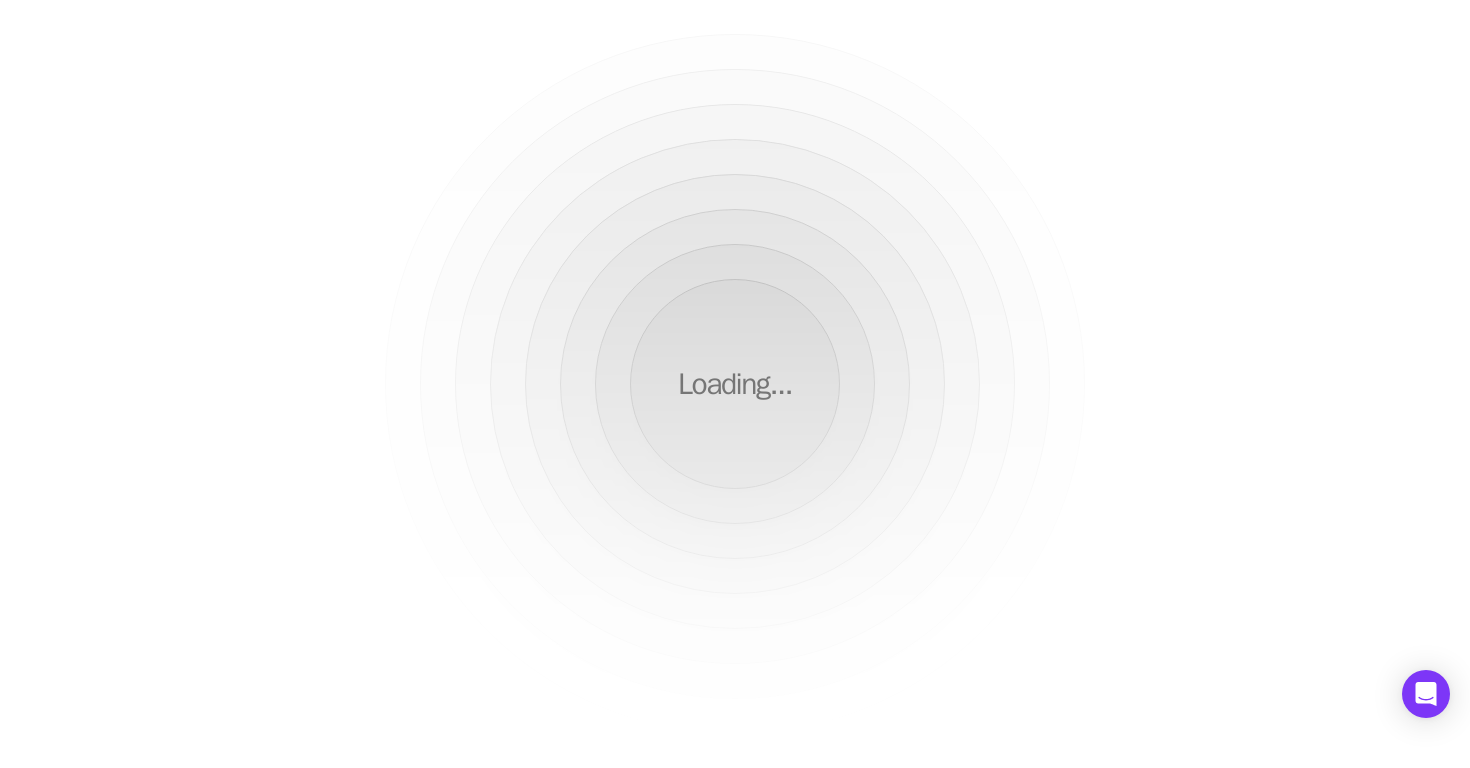 scroll, scrollTop: 0, scrollLeft: 0, axis: both 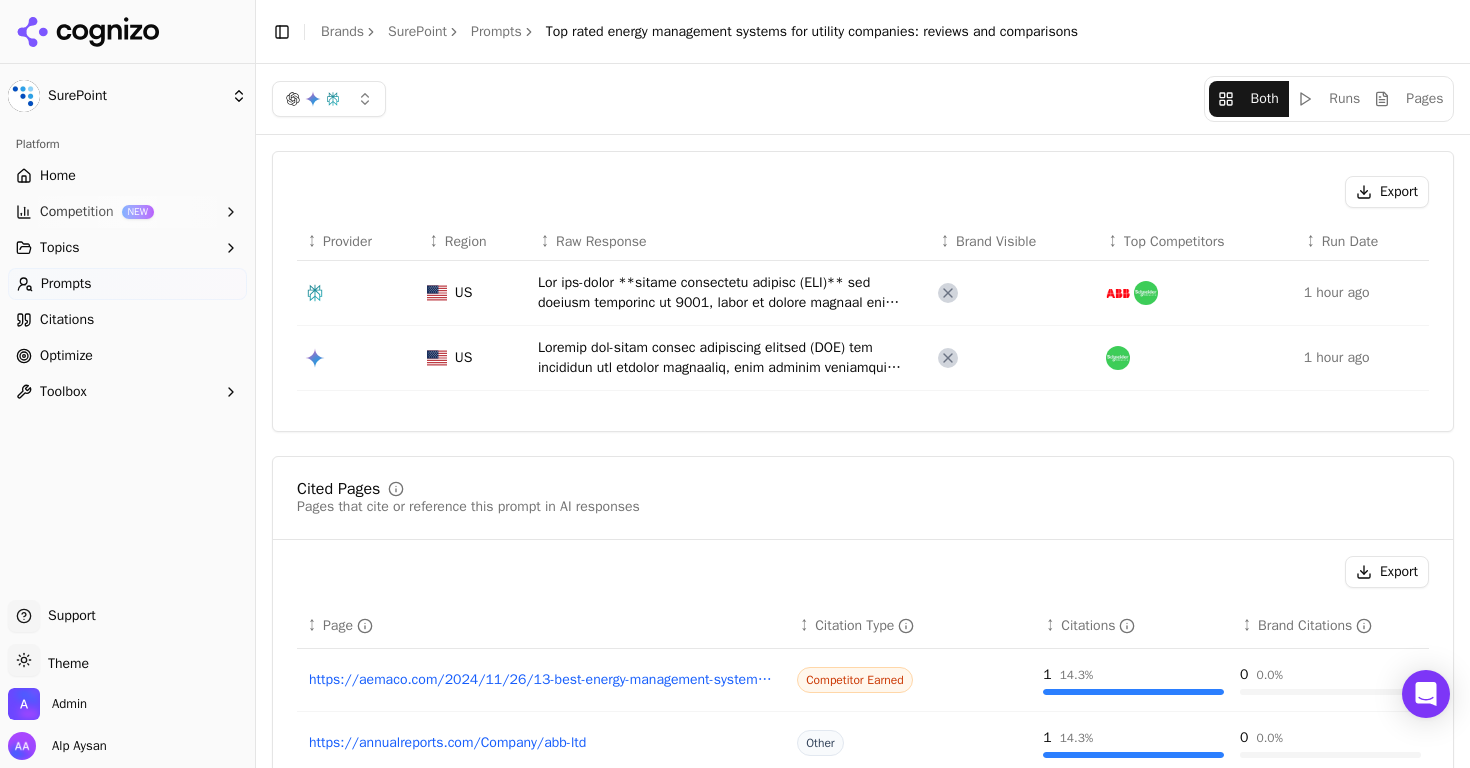 click on "Home" at bounding box center [58, 176] 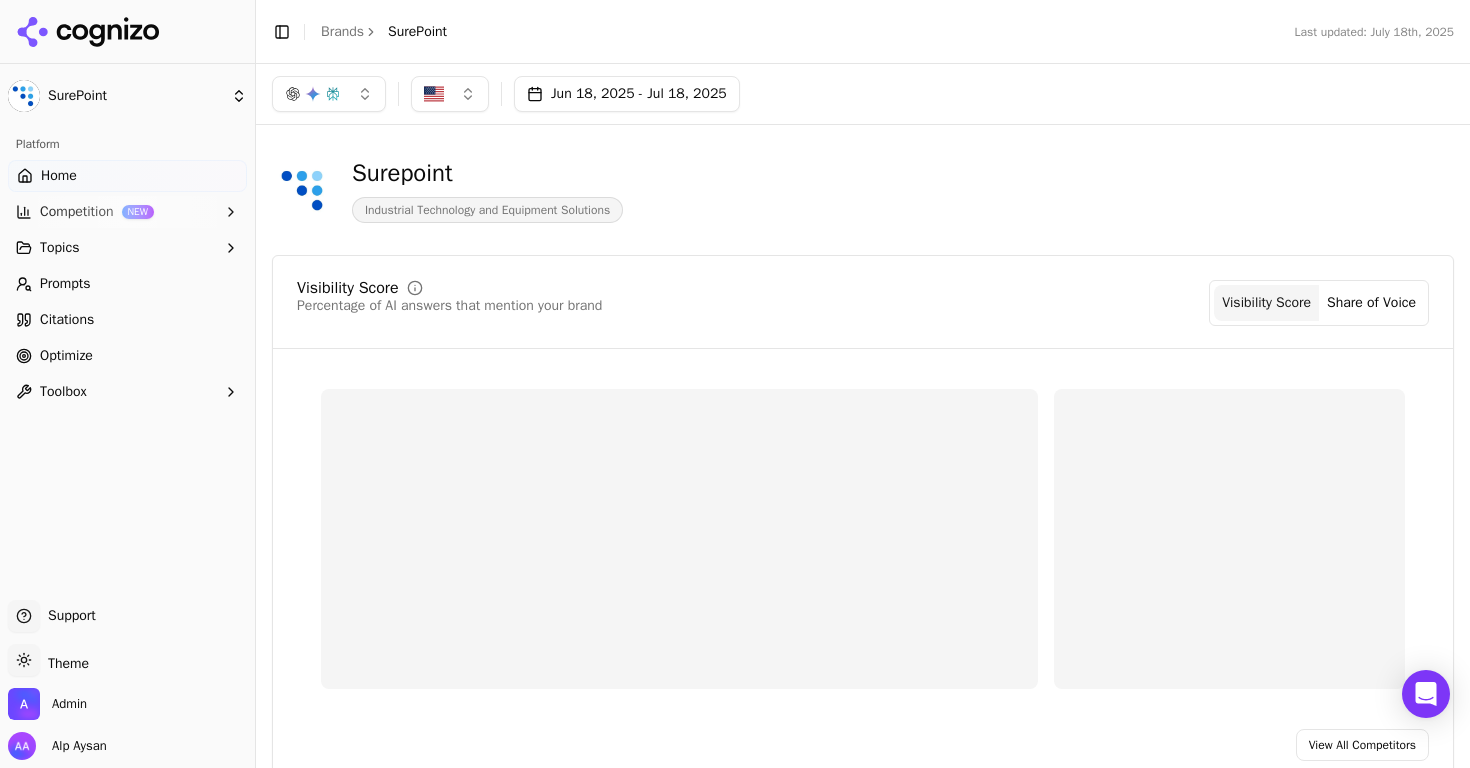 click at bounding box center (293, 94) 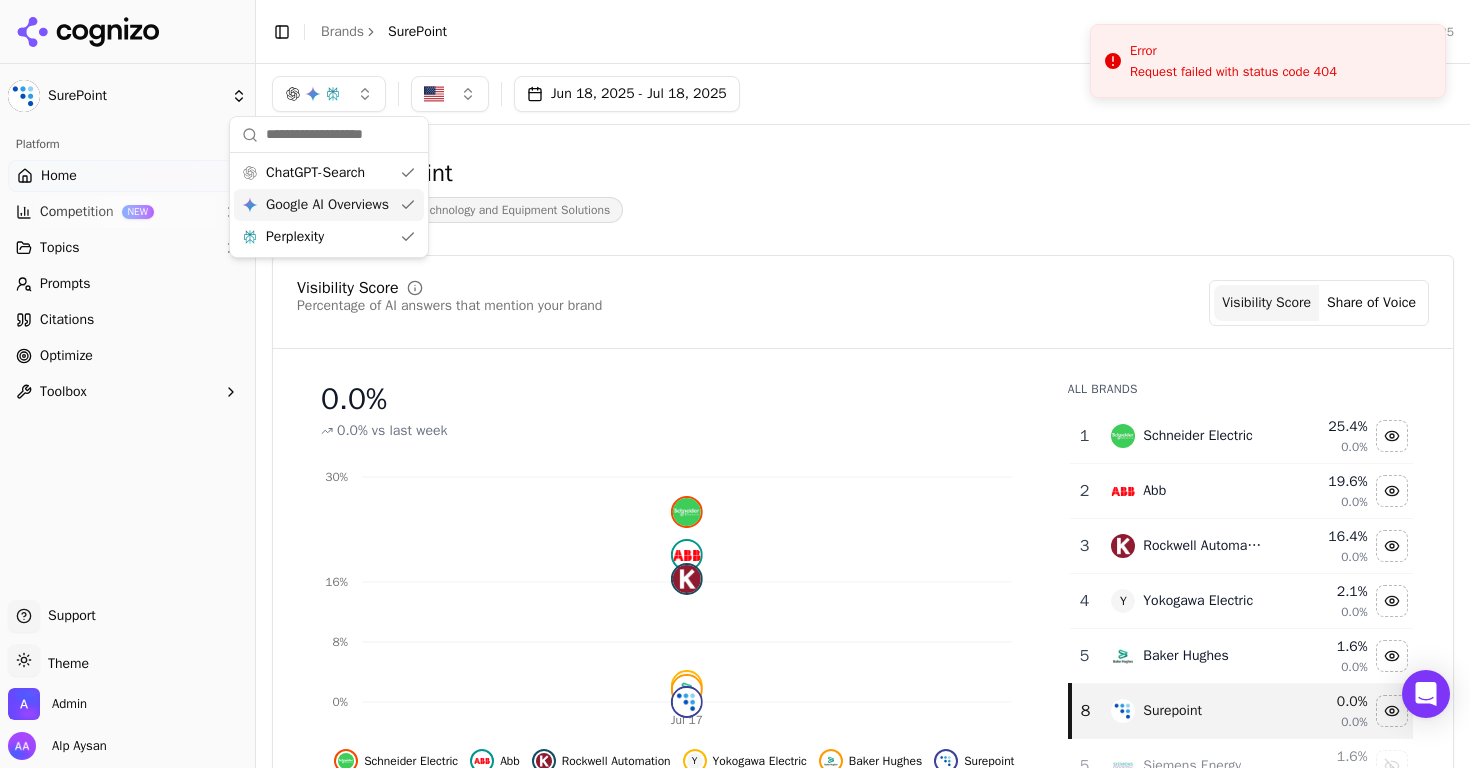 click on "Google AI Overviews" at bounding box center (327, 205) 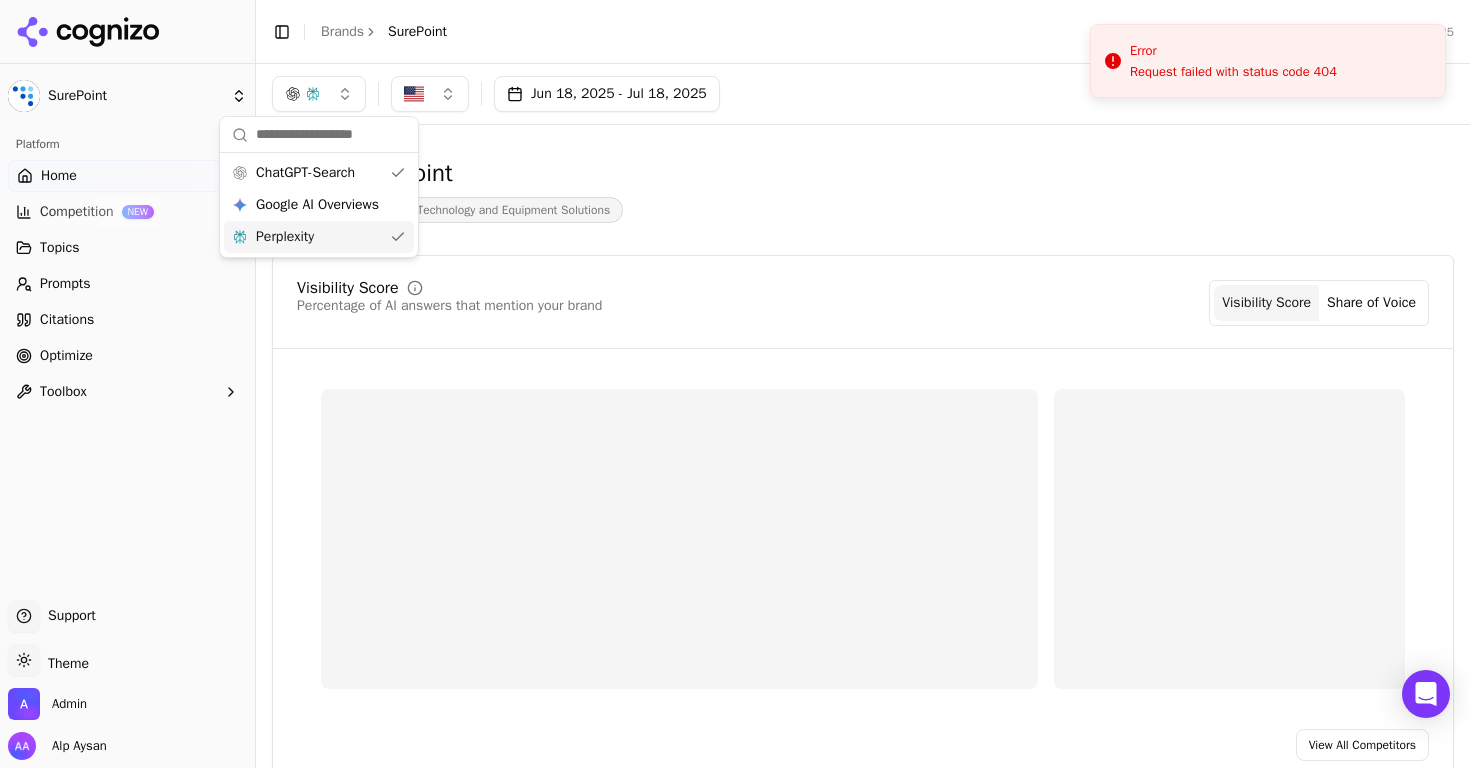 click on "Perplexity" at bounding box center [319, 237] 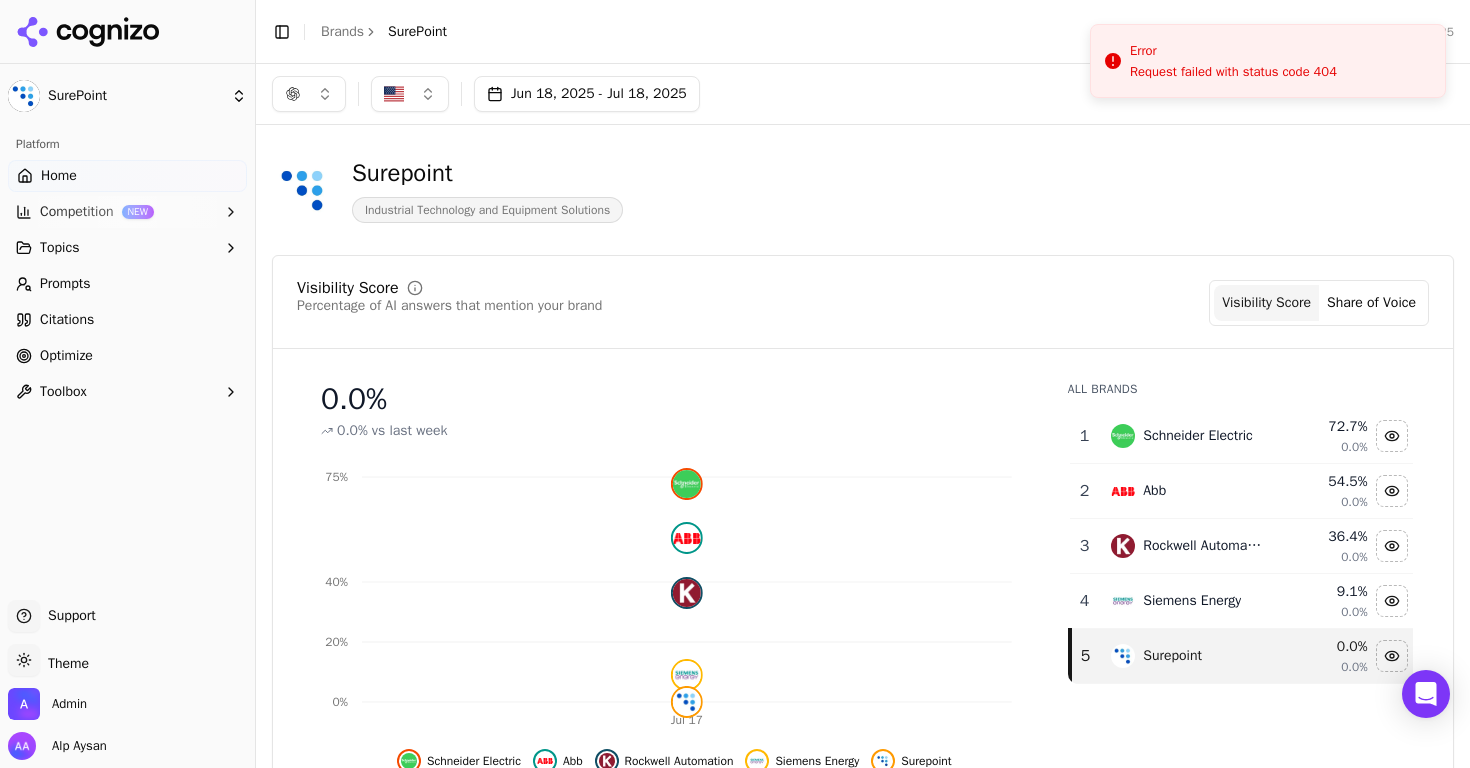 drag, startPoint x: 1162, startPoint y: 50, endPoint x: 1162, endPoint y: 23, distance: 27 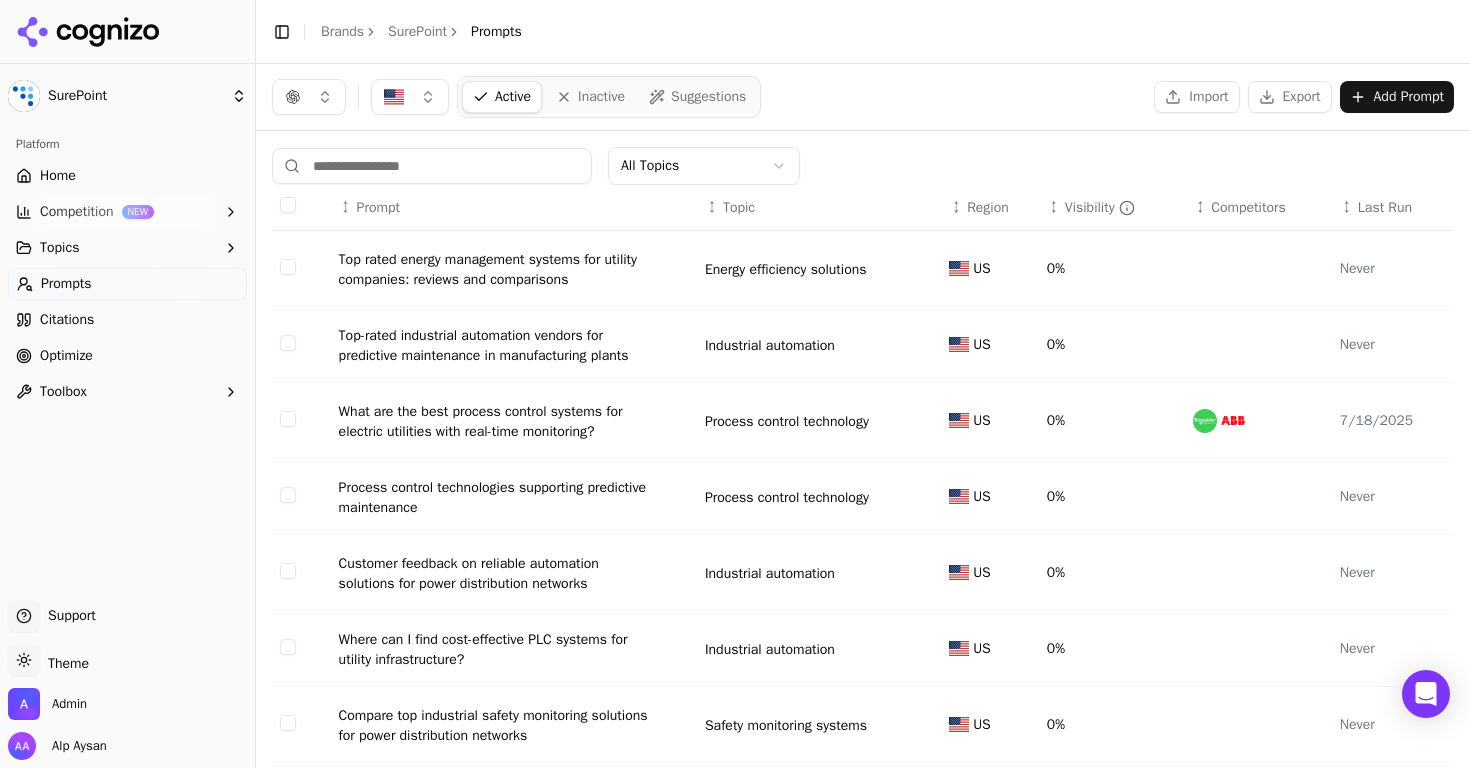 click on "What are the best process control systems for electric utilities with real-time monitoring?" at bounding box center [499, 422] 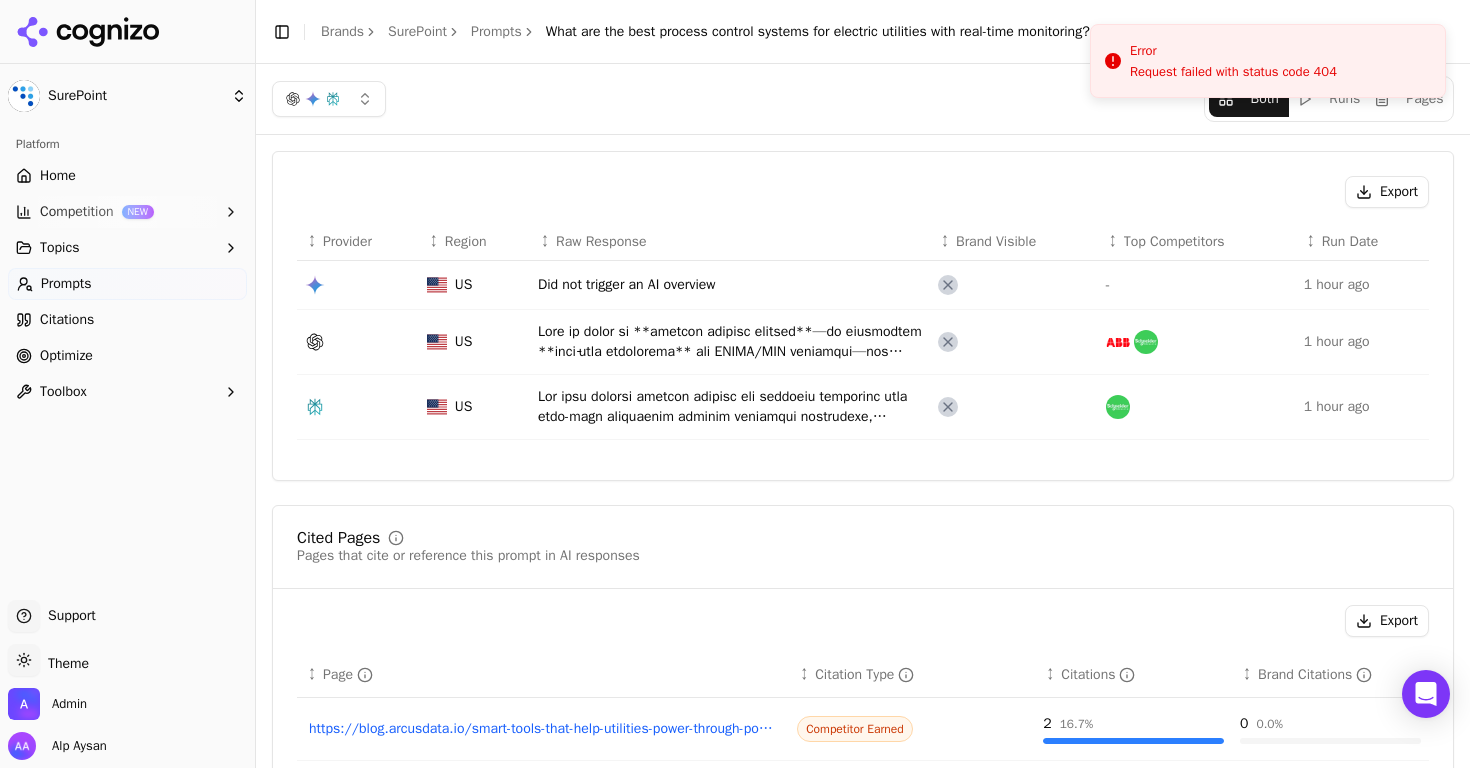 click on "Home" at bounding box center [127, 176] 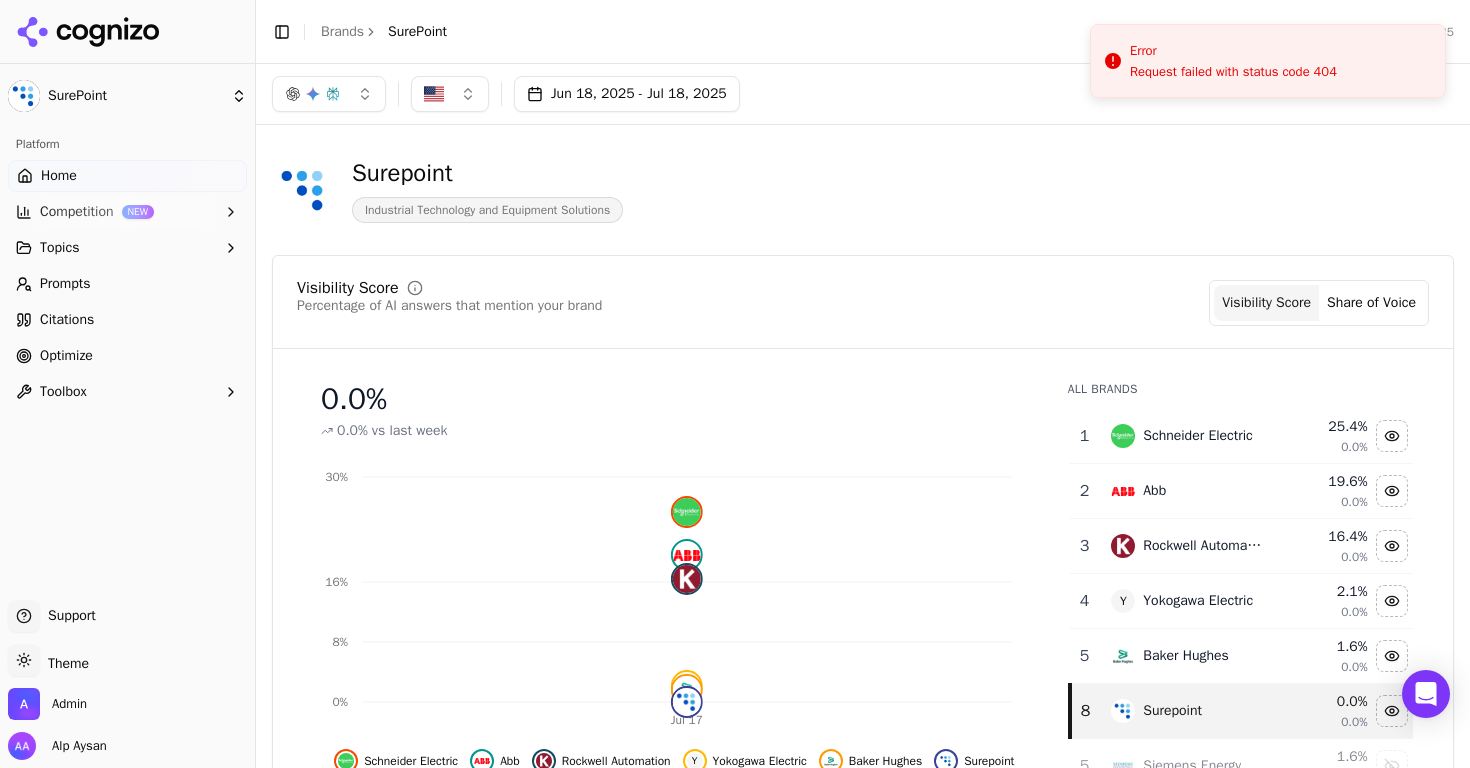 drag, startPoint x: 1171, startPoint y: 71, endPoint x: 1153, endPoint y: 10, distance: 63.600315 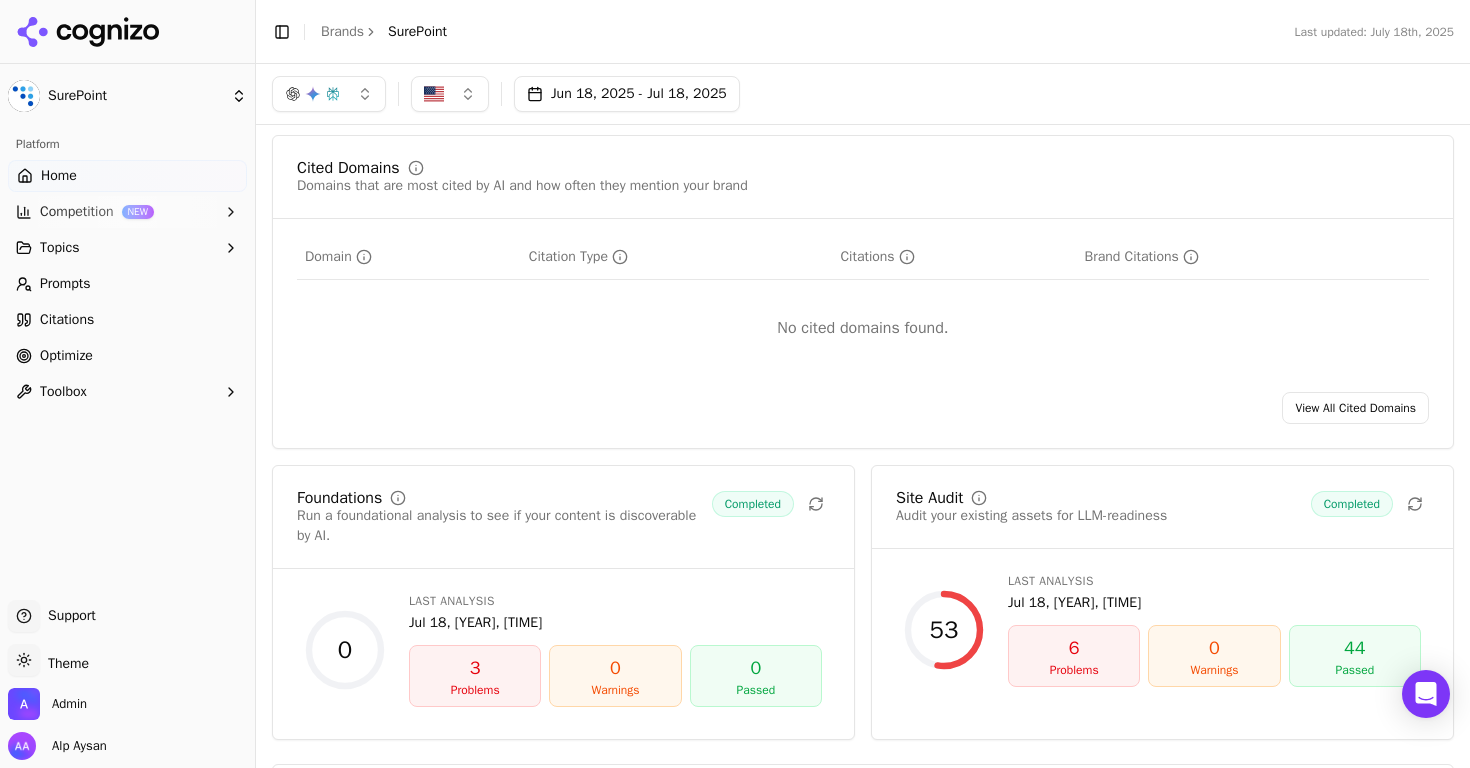 scroll, scrollTop: 1893, scrollLeft: 0, axis: vertical 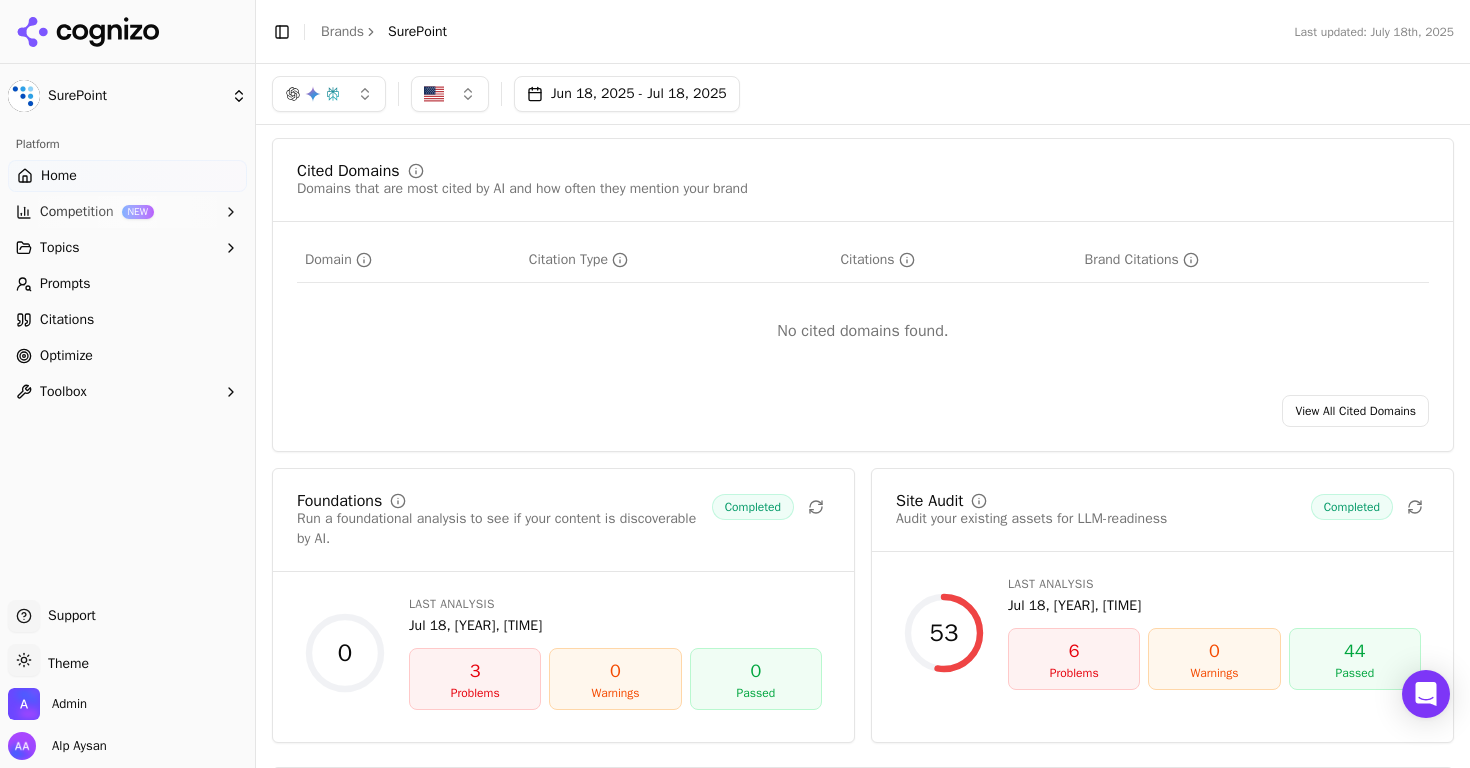click on "View All Cited Domains" at bounding box center (1355, 411) 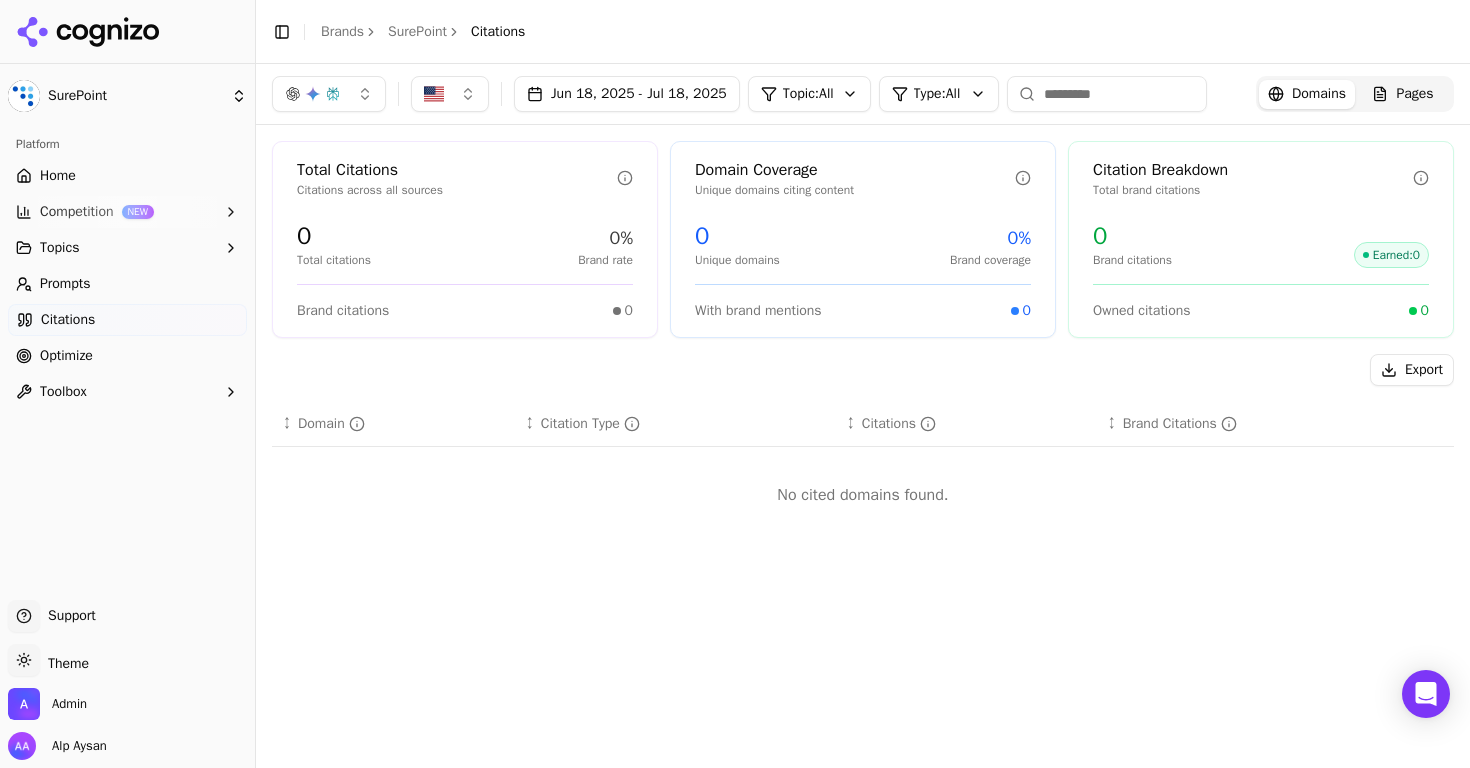 scroll, scrollTop: 0, scrollLeft: 0, axis: both 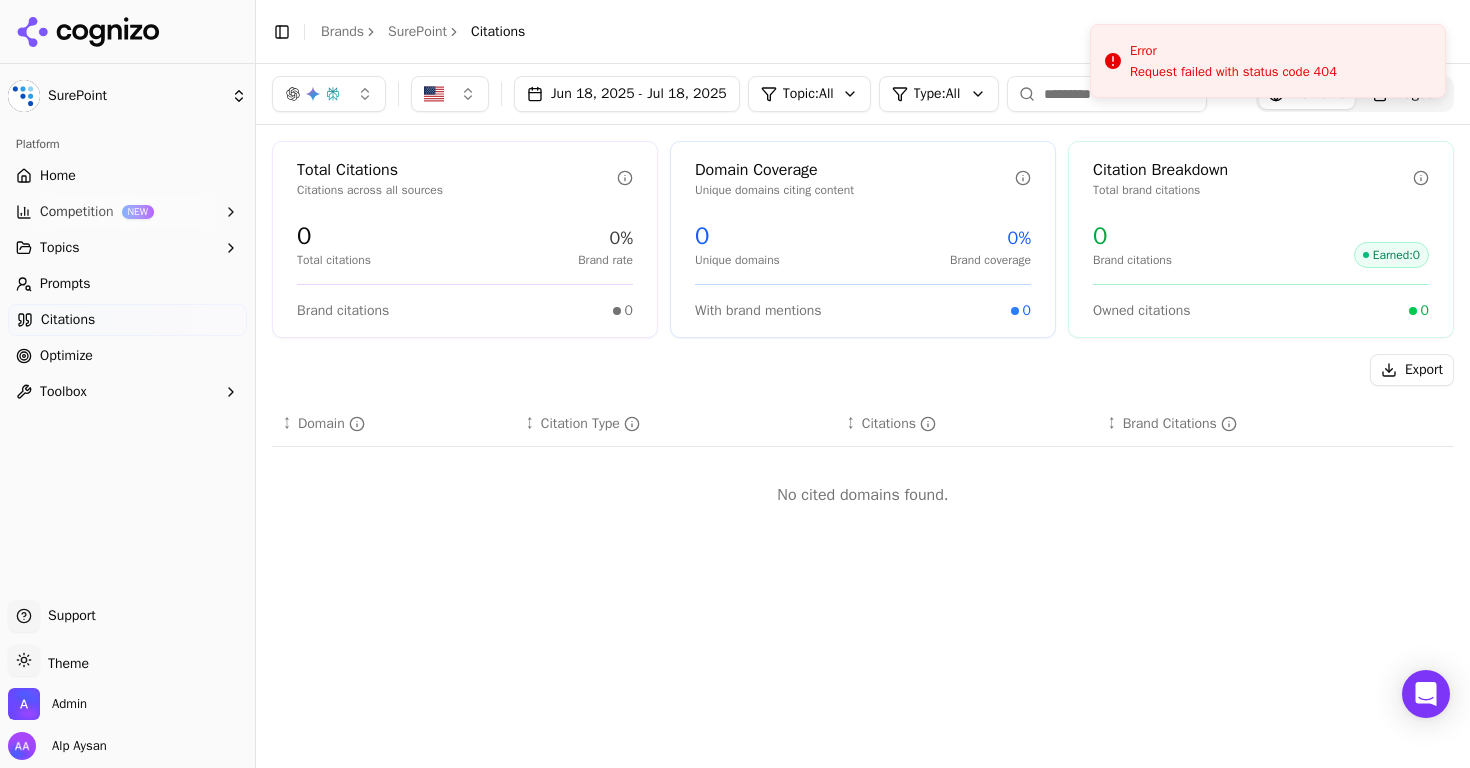 click on "Home" at bounding box center [127, 176] 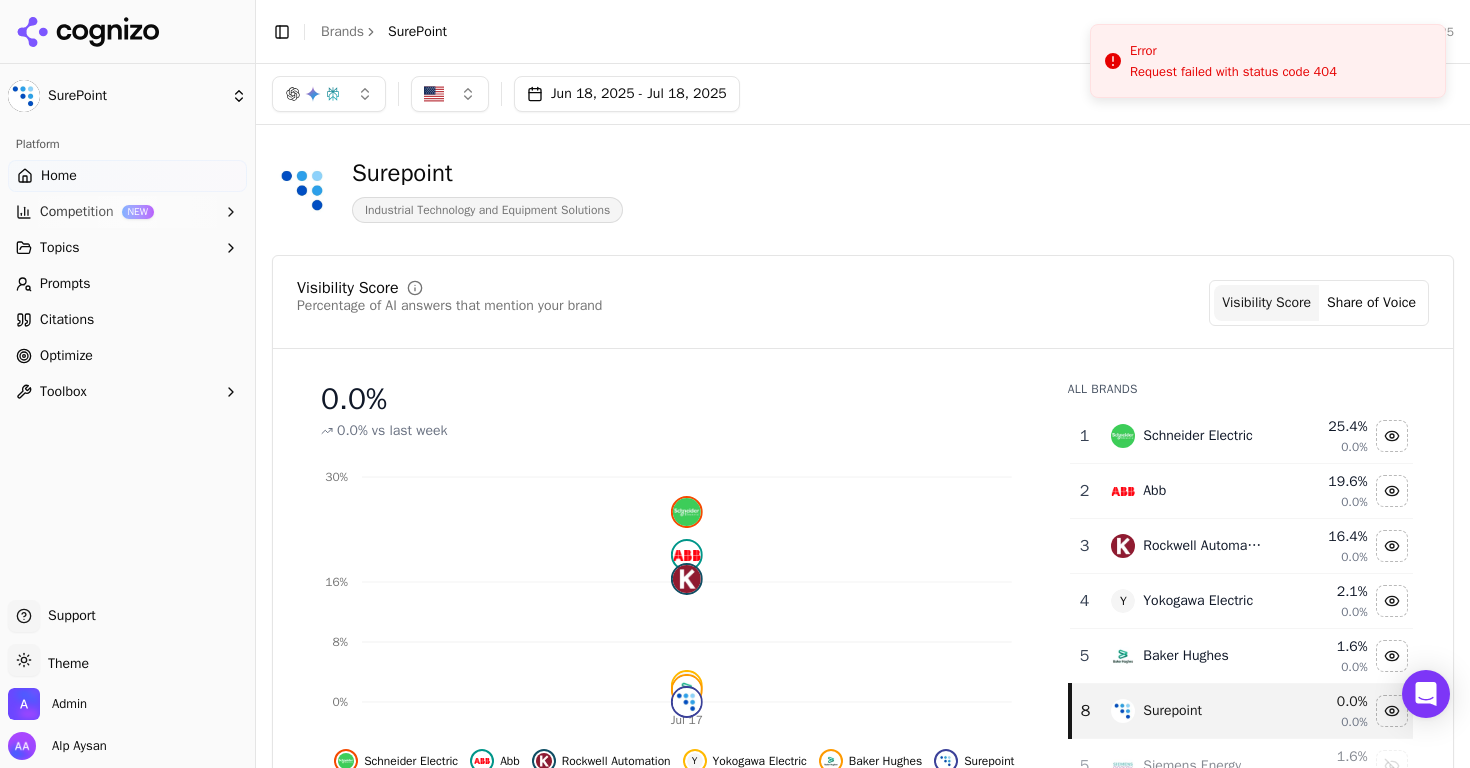drag, startPoint x: 1188, startPoint y: 68, endPoint x: 1151, endPoint y: 1, distance: 76.537575 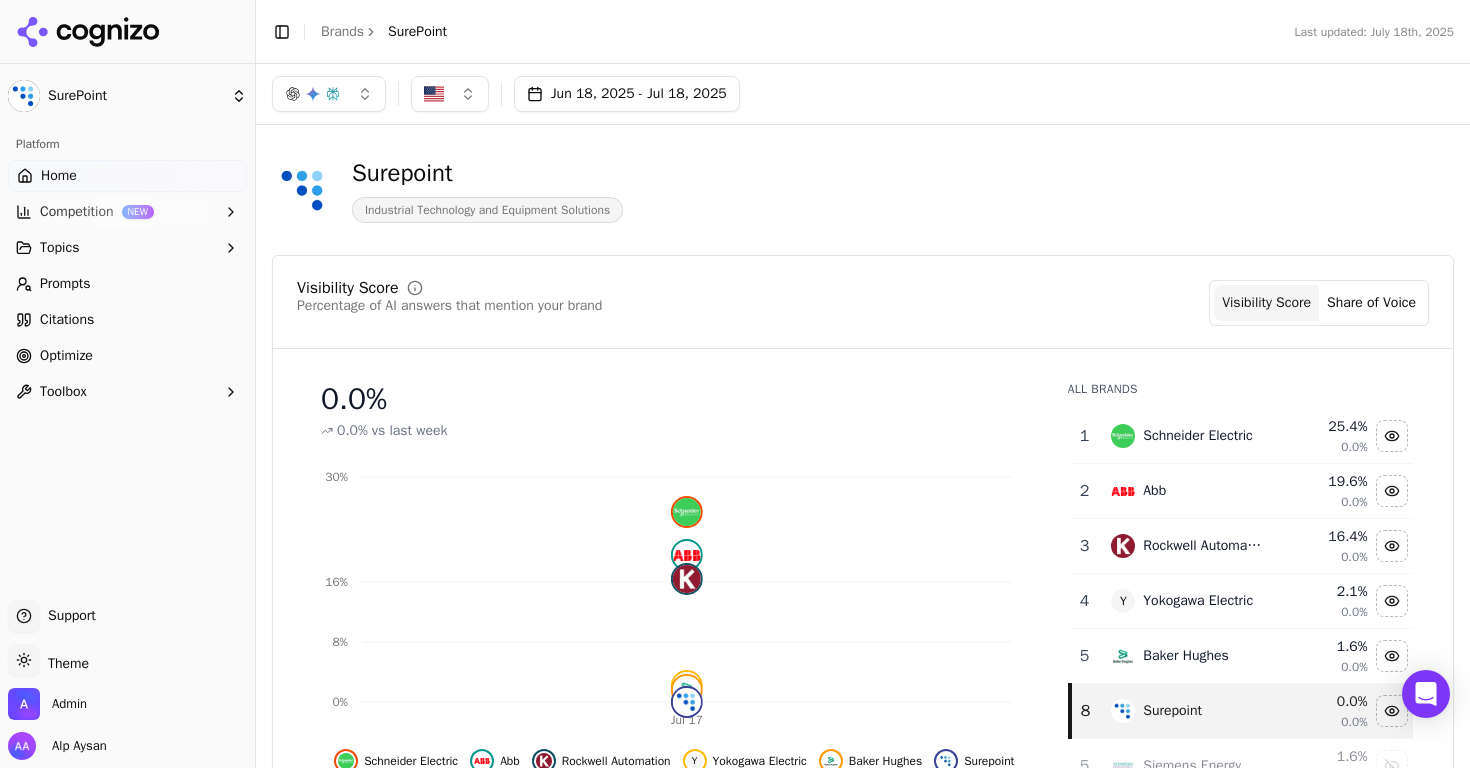 click on "Prompts" at bounding box center (127, 284) 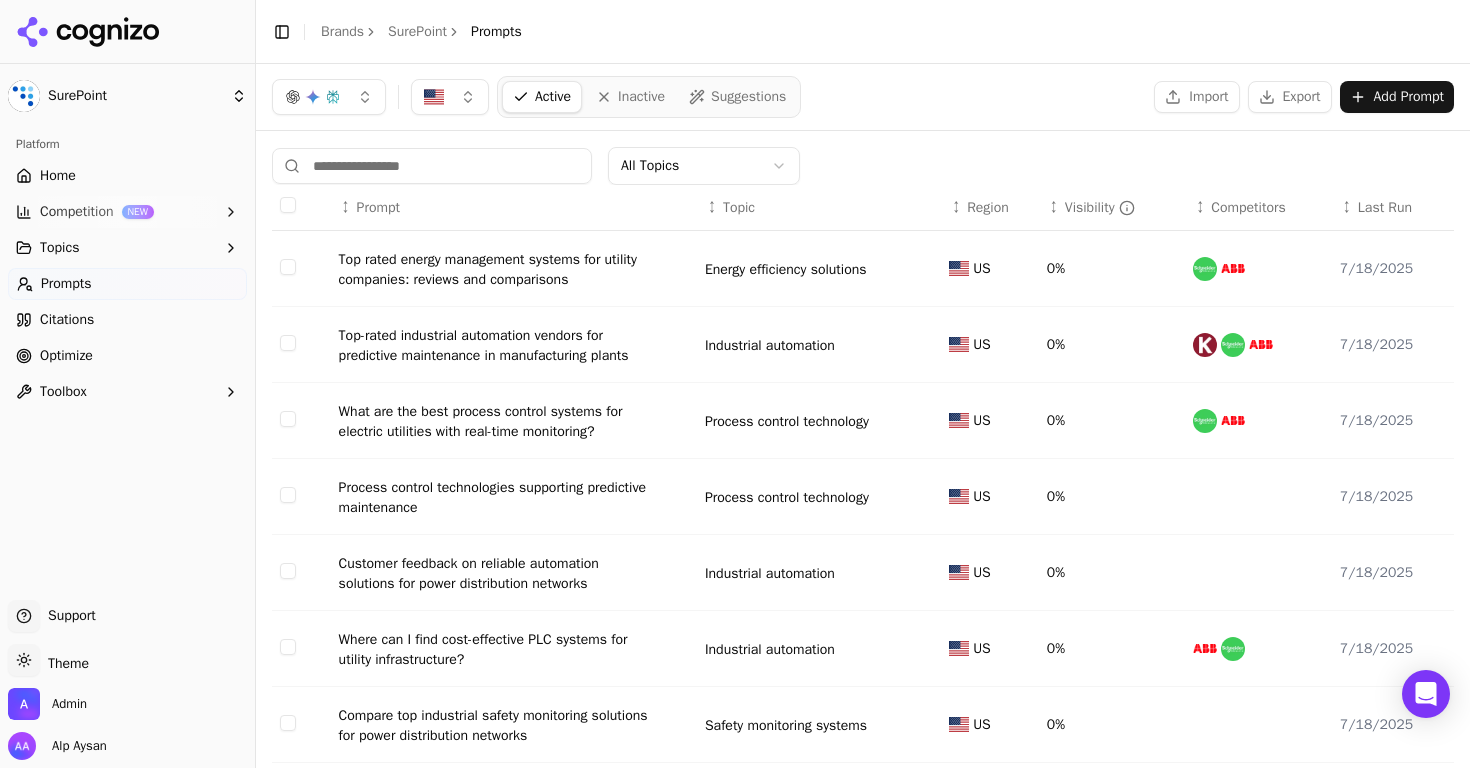 click on "Top-rated industrial automation vendors for predictive maintenance in manufacturing plants" at bounding box center (499, 346) 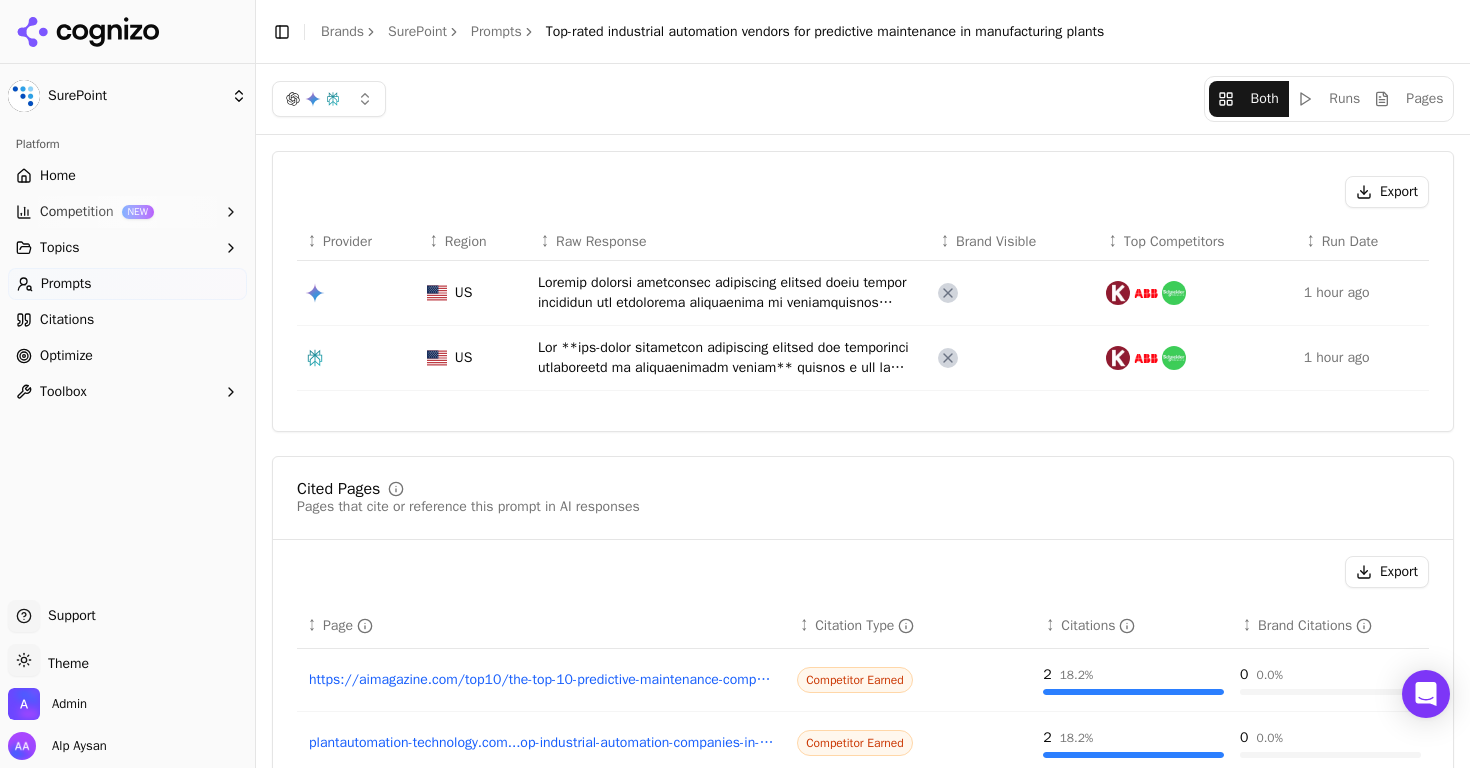 click on "Citations" at bounding box center (127, 320) 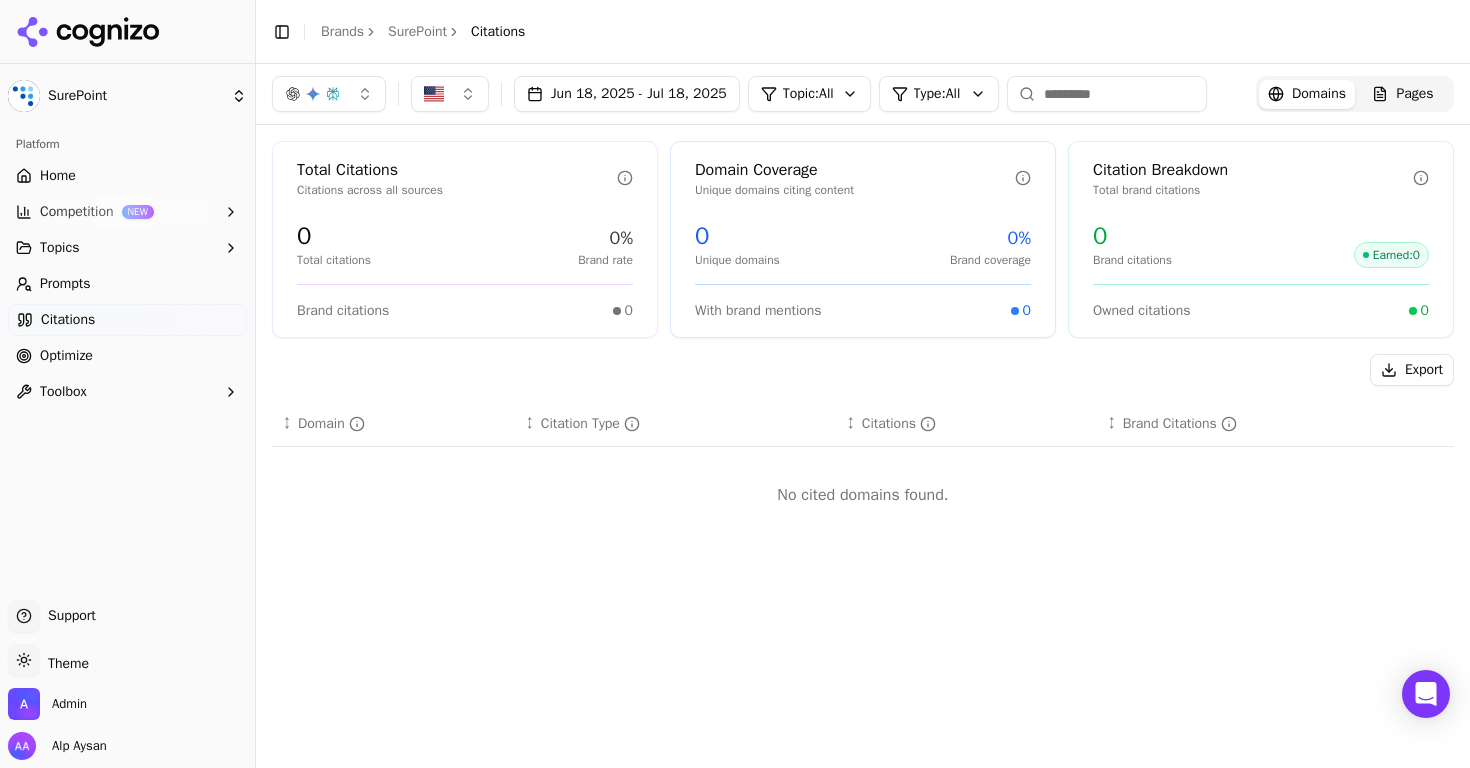 click on "Jun 18, 2025 - Jul 18, 2025" at bounding box center [627, 94] 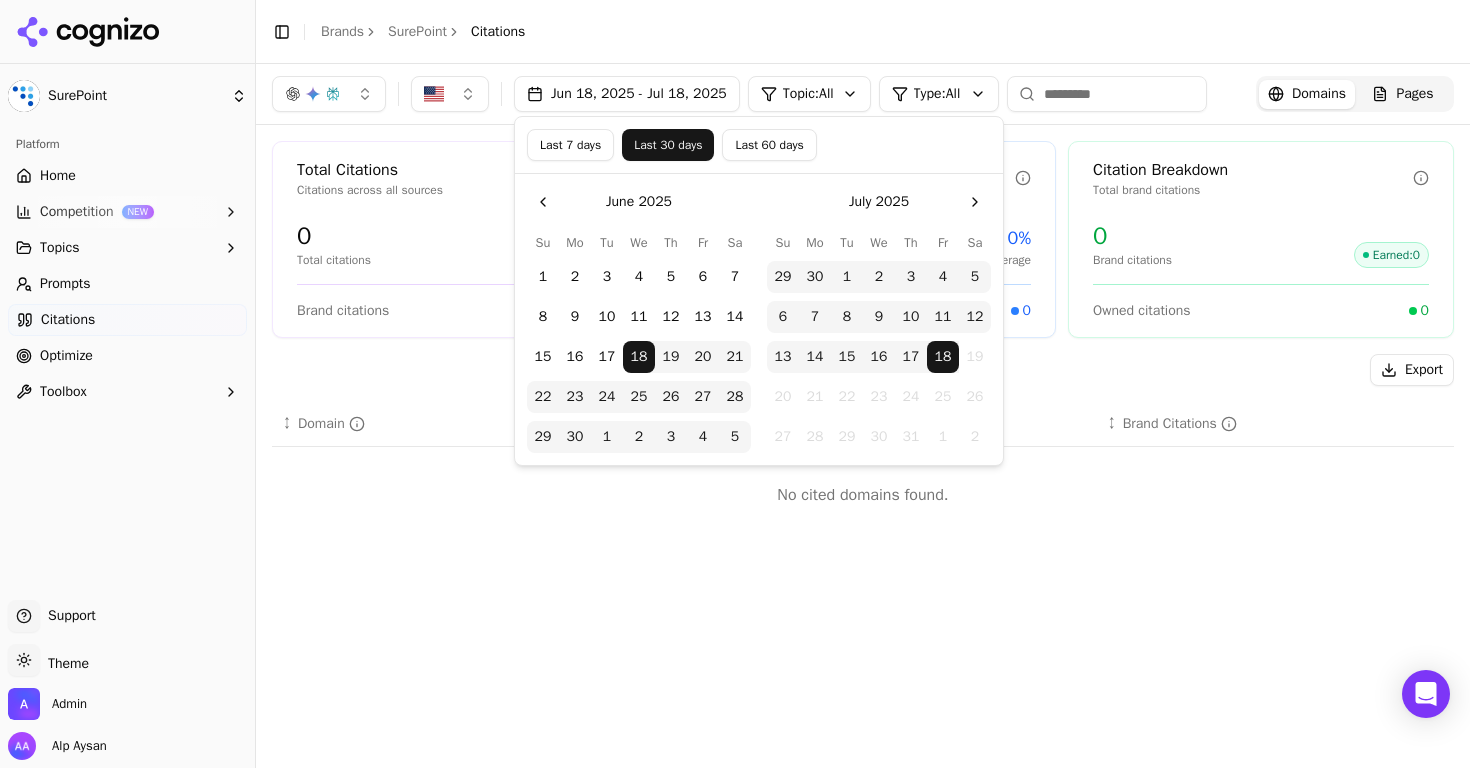 click on "Last 7 days" at bounding box center (570, 145) 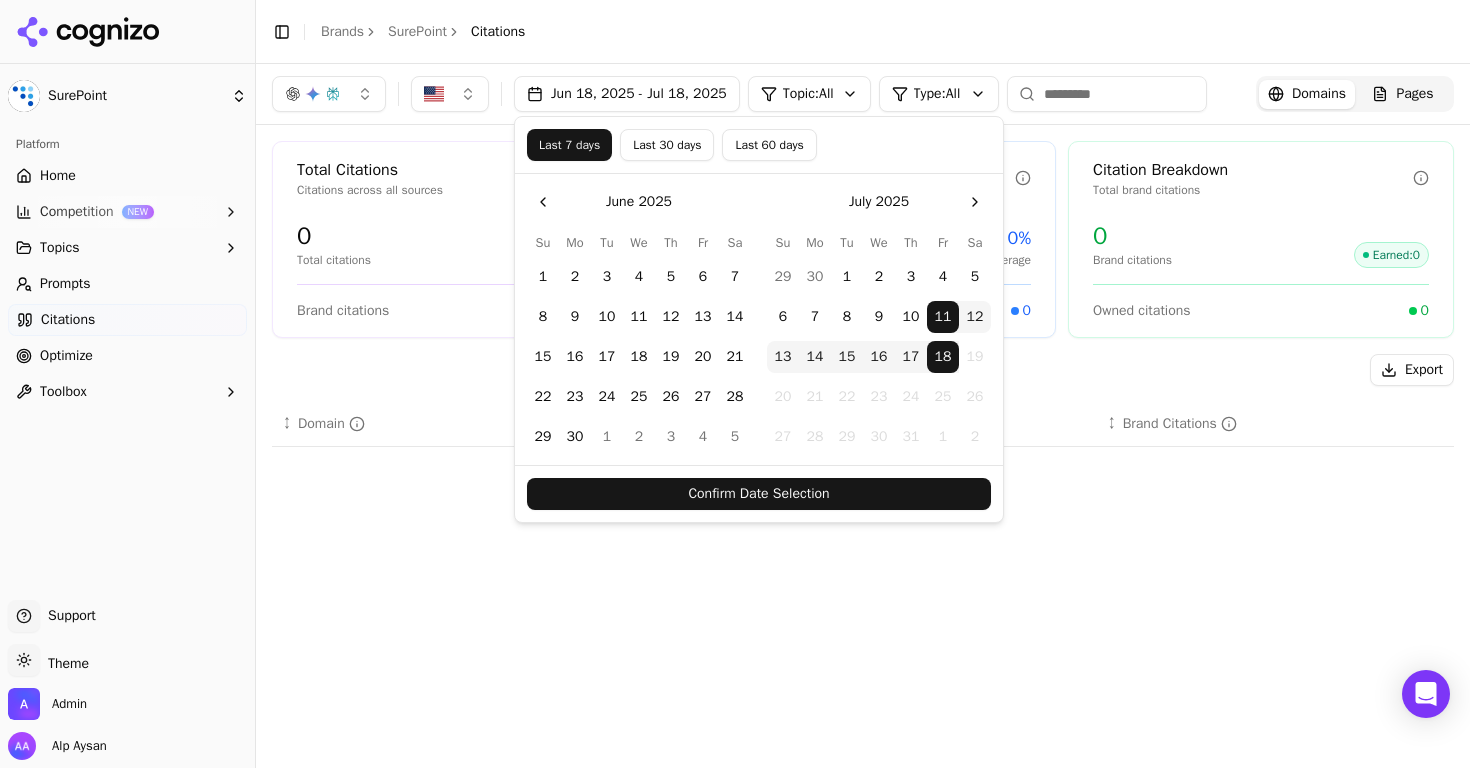 click on "Confirm Date Selection" at bounding box center (759, 494) 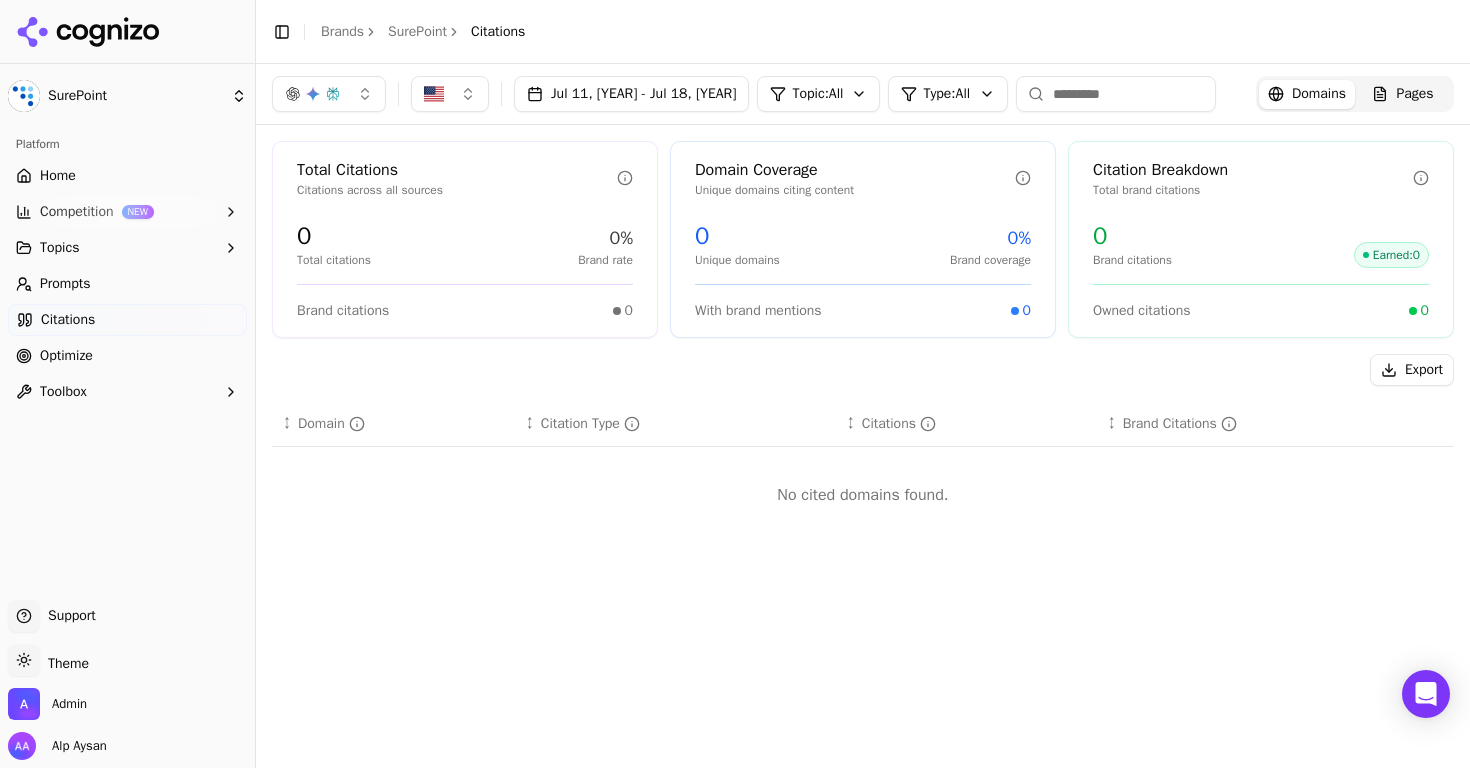 click on "Jul 11, 2025 - Jul 18, 2025" at bounding box center [631, 94] 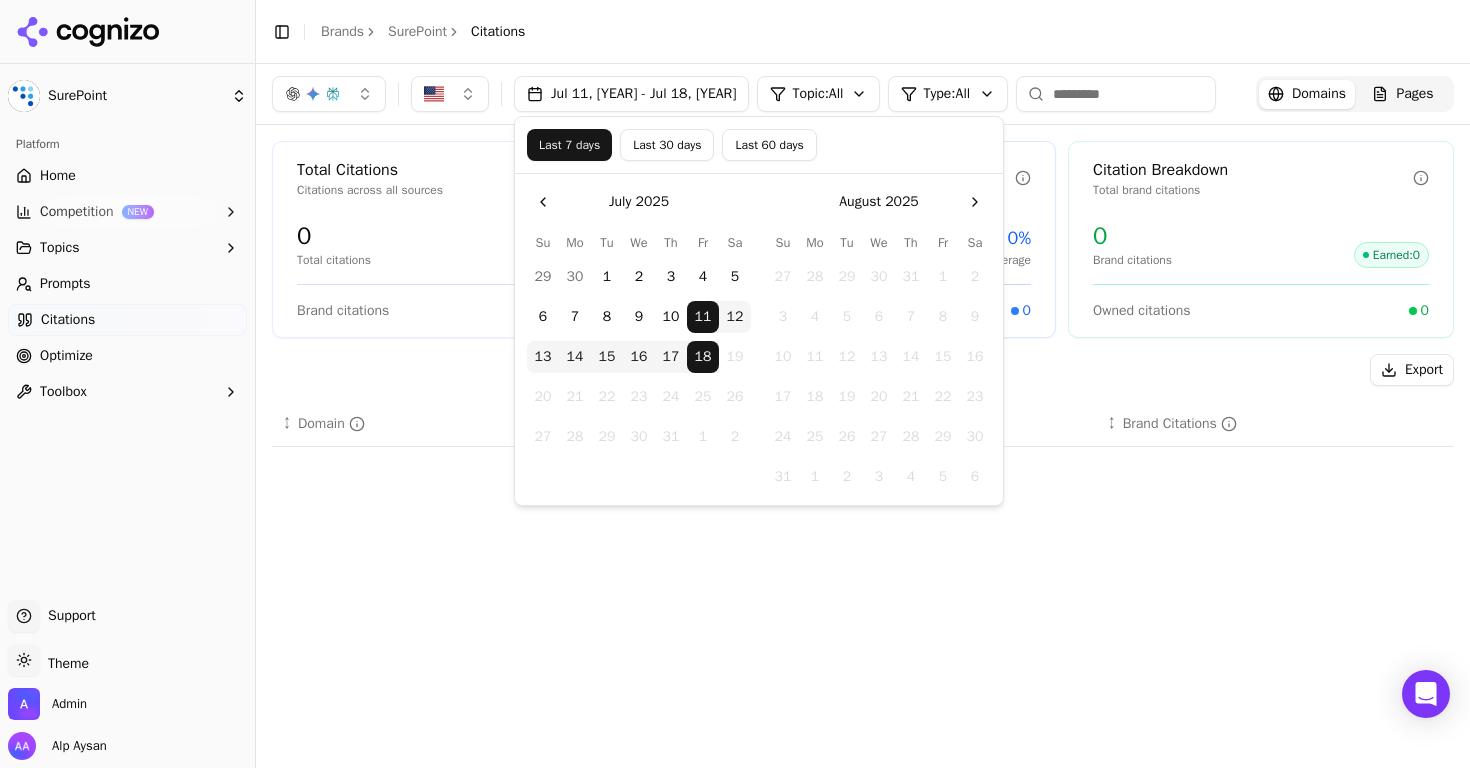 click on "Last 60 days" at bounding box center (769, 145) 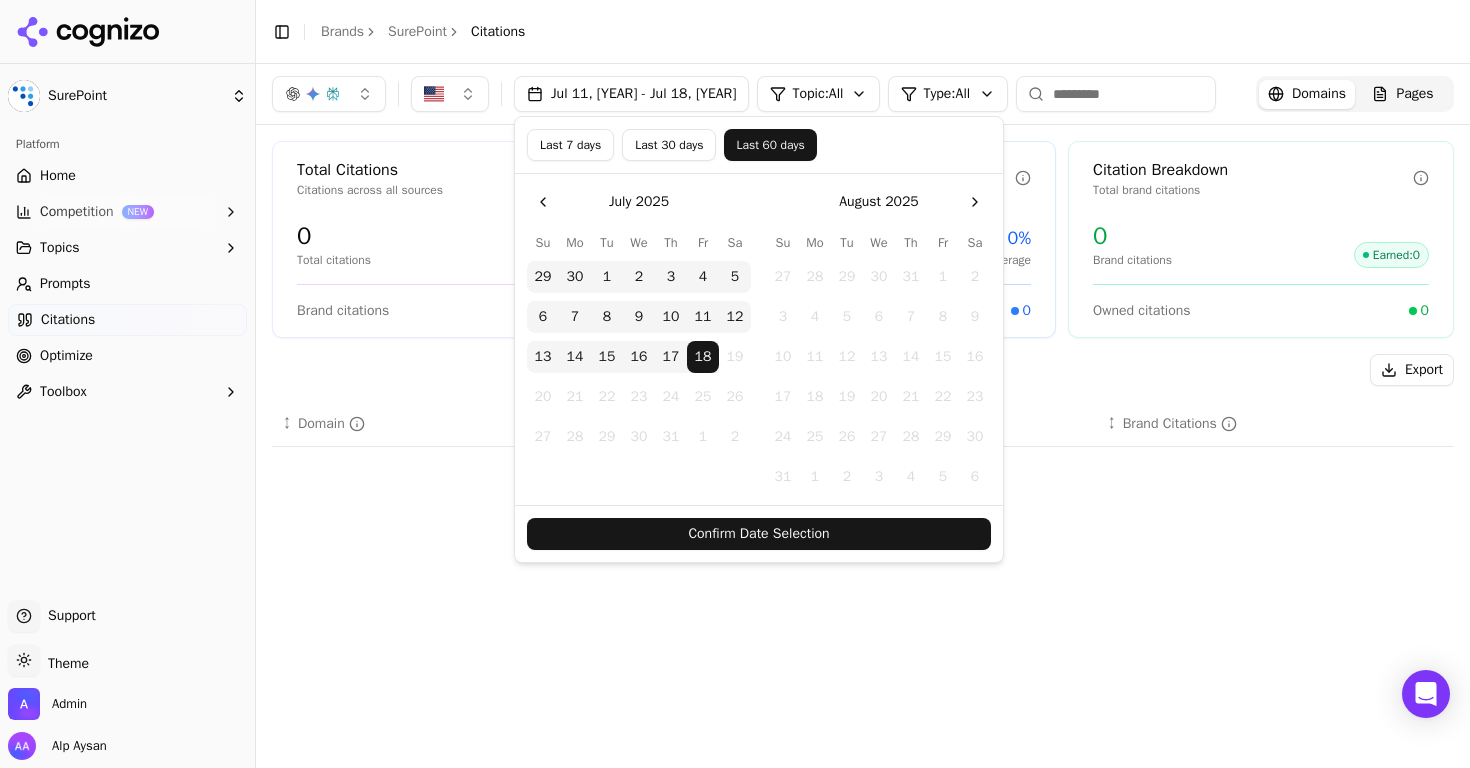 click on "Confirm Date Selection" at bounding box center (759, 534) 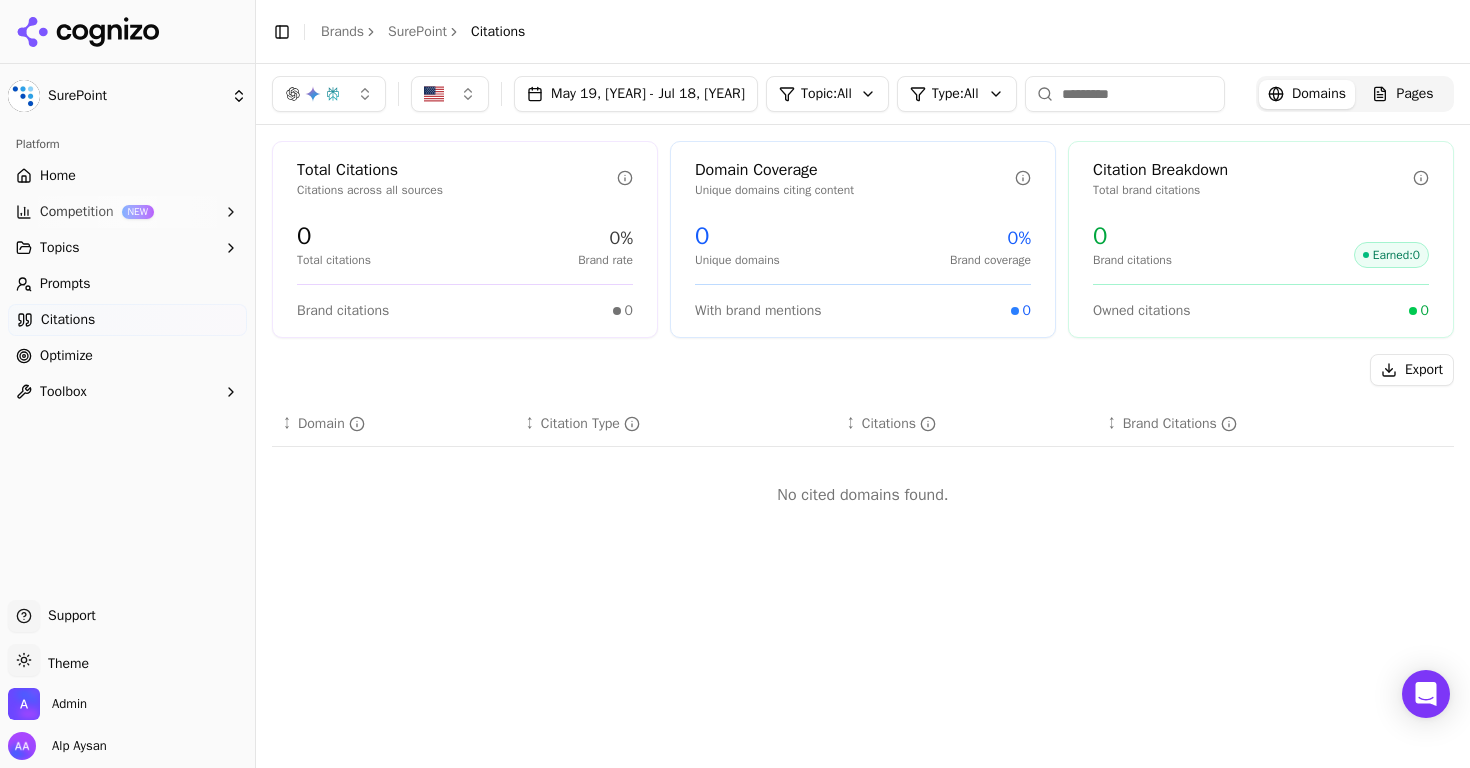 click on "Platform" at bounding box center (127, 144) 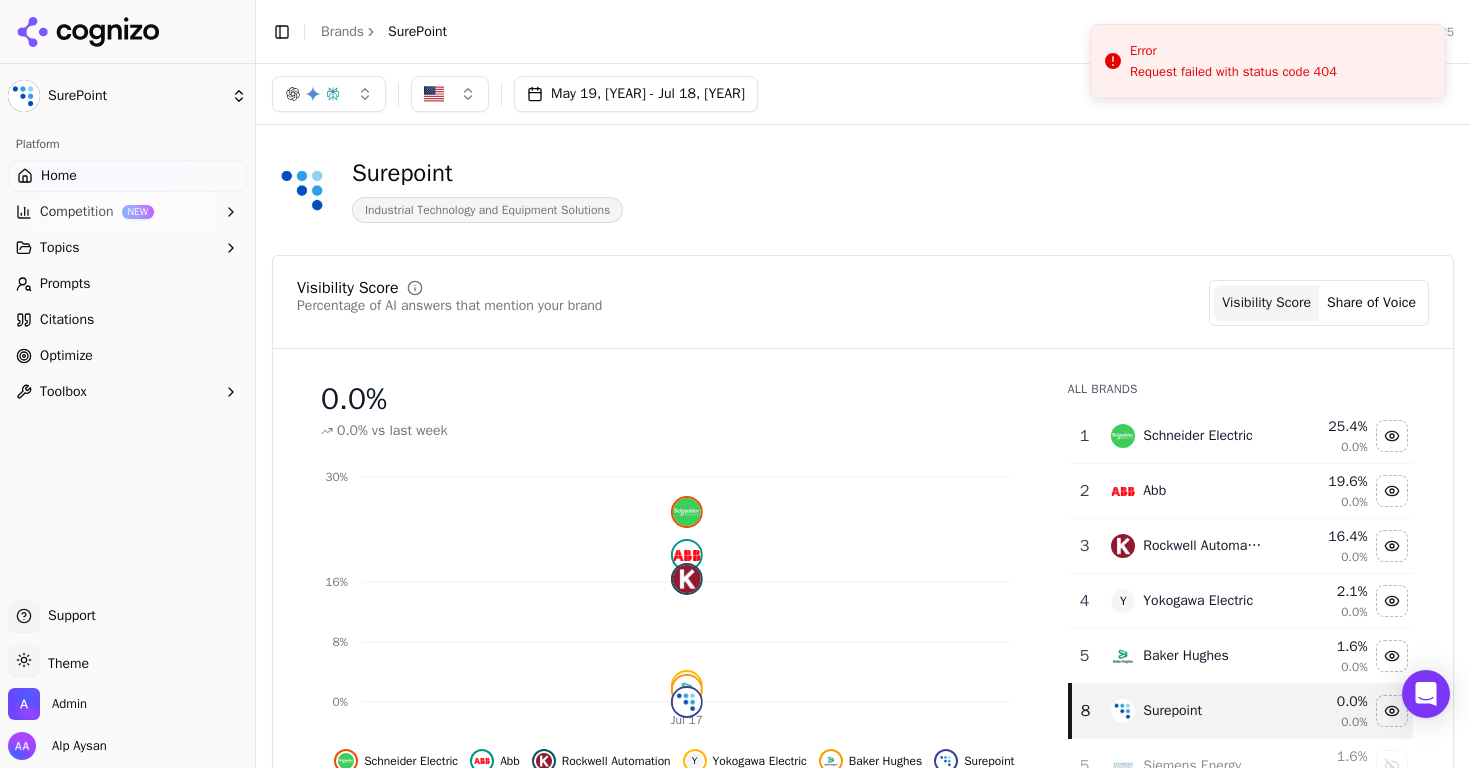 click on "Prompts" at bounding box center [127, 284] 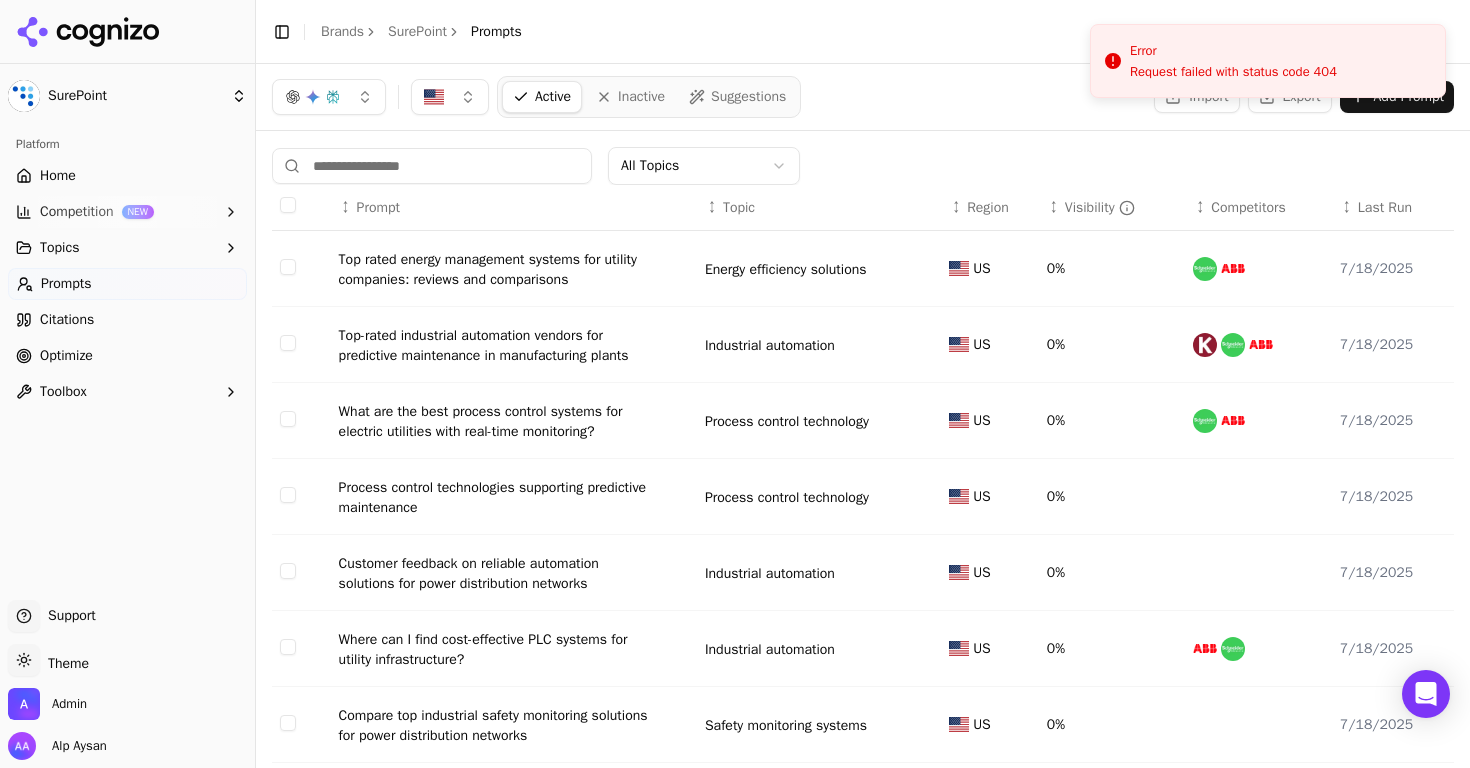 click on "What are the best process control systems for electric utilities with real-time monitoring?" at bounding box center [499, 422] 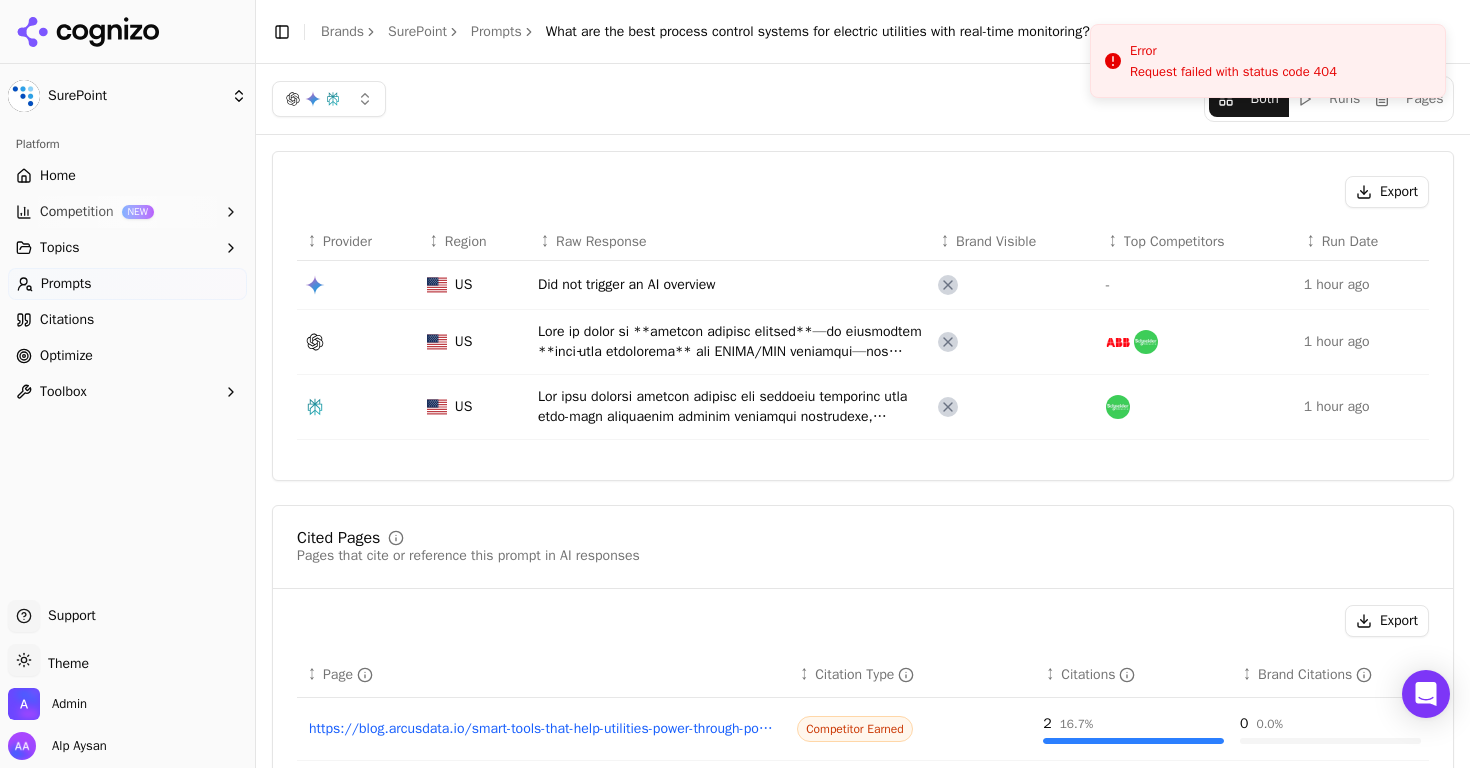 click on "Home" at bounding box center (127, 176) 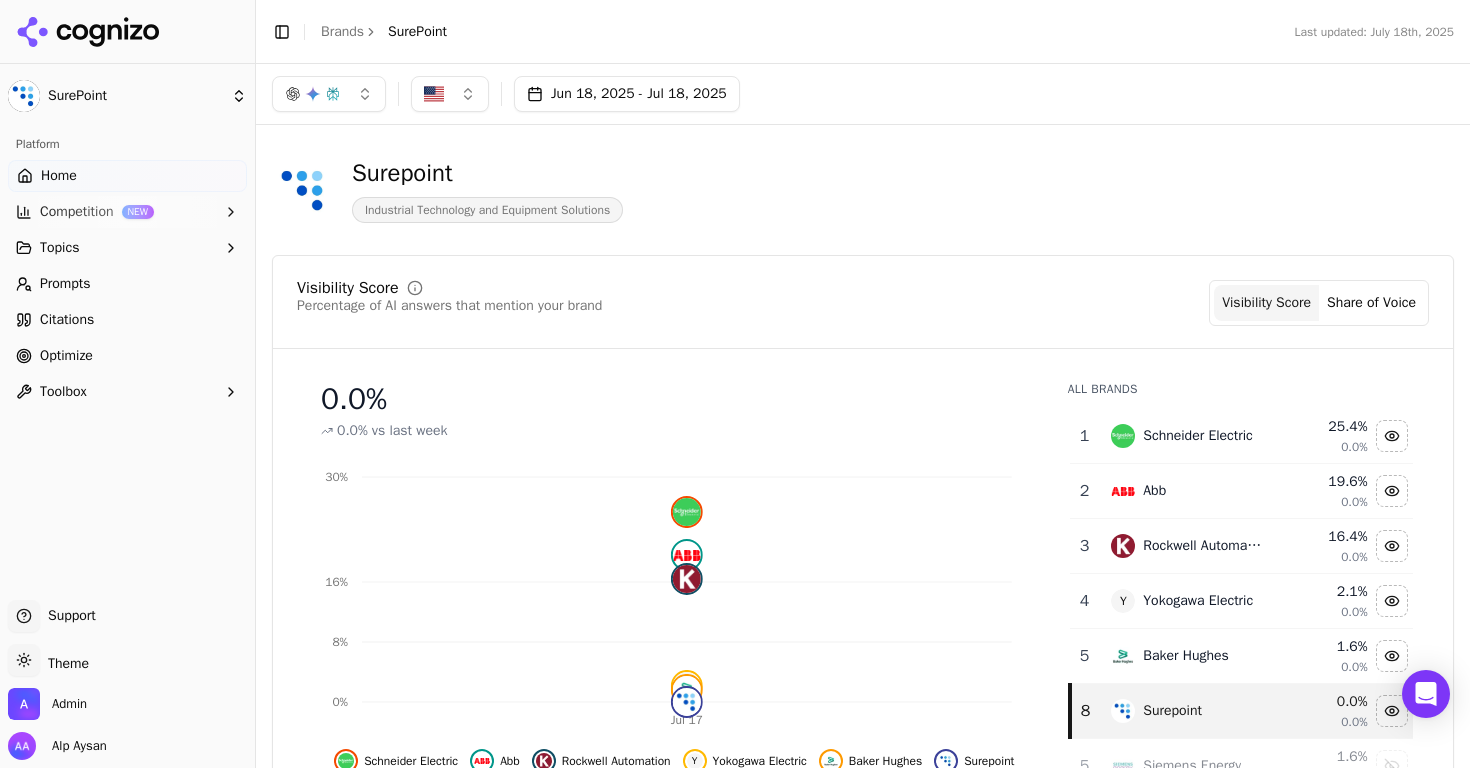 click on "SurePoint Platform Home Competition NEW Topics Prompts Citations Optimize Toolbox Support Support Toggle theme  Theme Admin   Alp Aysan Toggle Sidebar Brands SurePoint Last updated: July 18th, 2025 Jun 18, 2025 - Jul 18, 2025 Surepoint Industrial Technology and Equipment Solutions Visibility Score Percentage of AI answers that mention your brand Visibility Score Share of Voice 0.0 % 0.0% vs last week Jul 17 0% 8% 16% 30% Y Schneider Electric Abb Rockwell Automation Y Yokogawa Electric Baker Hughes Surepoint All Brands 1 Schneider Electric 25.4 % 0.0% 2 Abb 19.6 % 0.0% 3 Rockwell Automation 16.4 % 0.0% 4 Y Yokogawa Electric 2.1 % 0.0% 5 Baker Hughes 1.6 % 0.0% 8 Surepoint 0.0 % 0.0% 5 Siemens Energy 1.6 % 0.0% 7 H Honeywell Process Solutions 0.5 % 0.0% View All Competitors Topic Performance Brand performance across relevant topics within your industry Topics Visibility Score Share of Voice Top Brands Process control technology 0.0% 0.0% Industrial automation 0.0% 0.0% Equipment maintenance services 0" at bounding box center (735, 384) 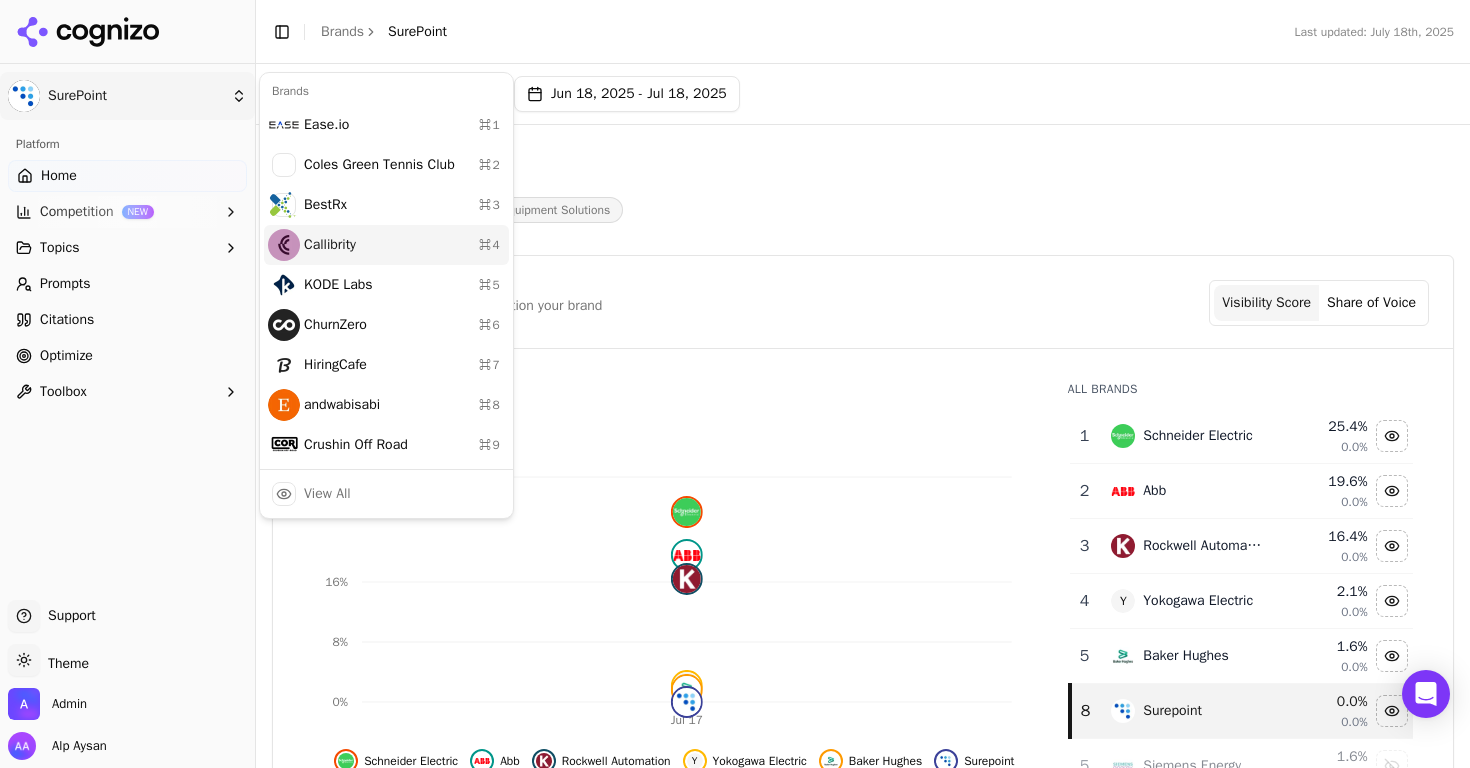 click on "Callibrity ⌘ 4" at bounding box center (386, 245) 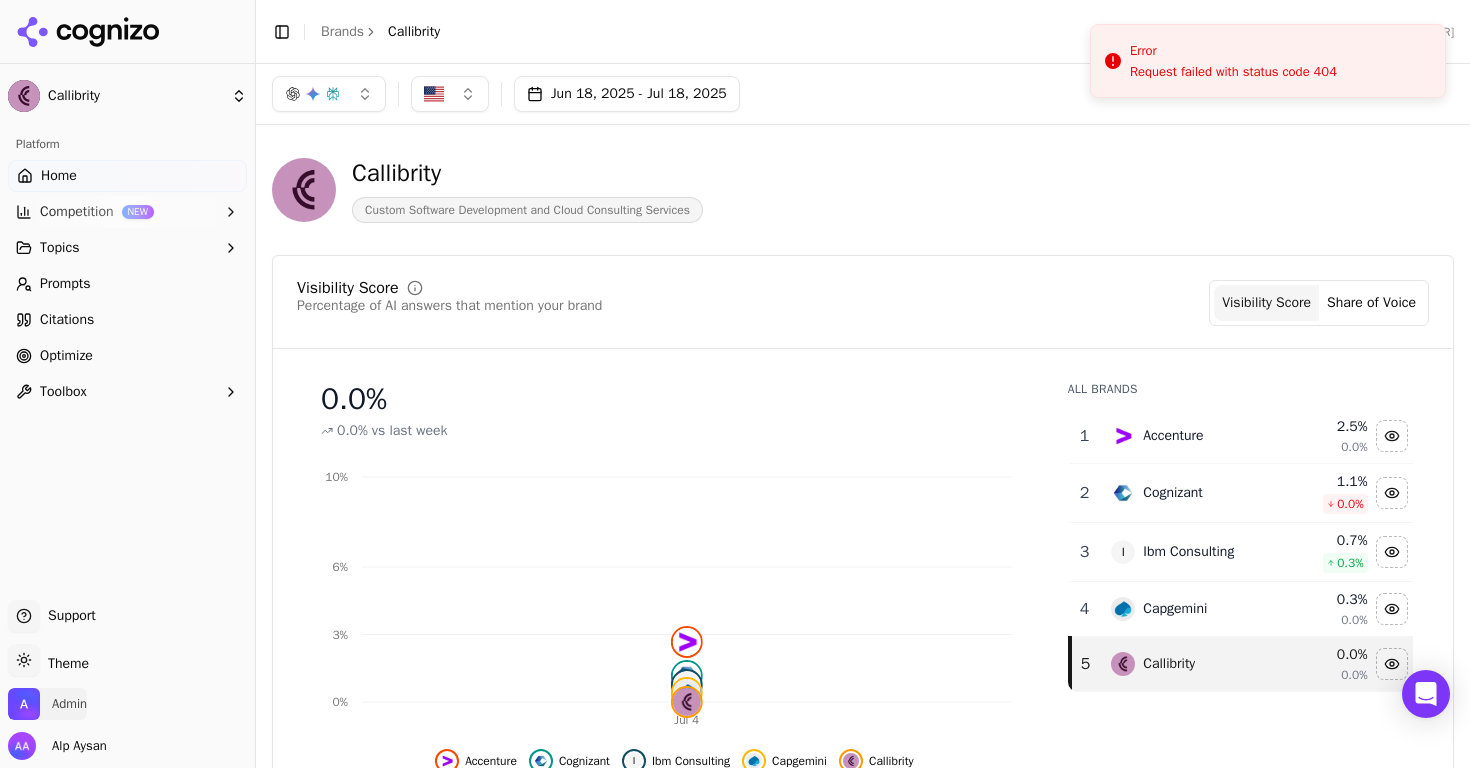 click on "Admin" at bounding box center [69, 704] 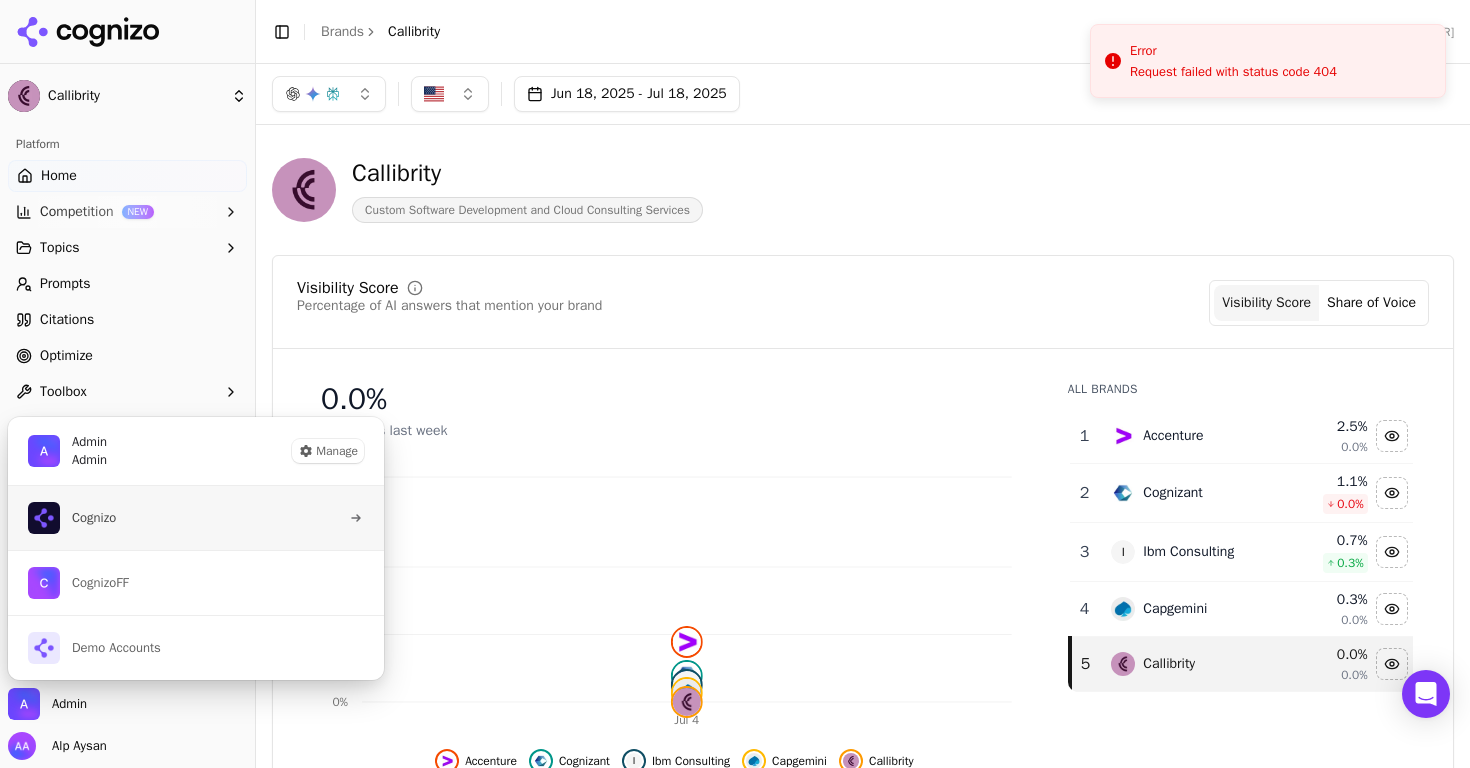 click on "Cognizo" at bounding box center (196, 518) 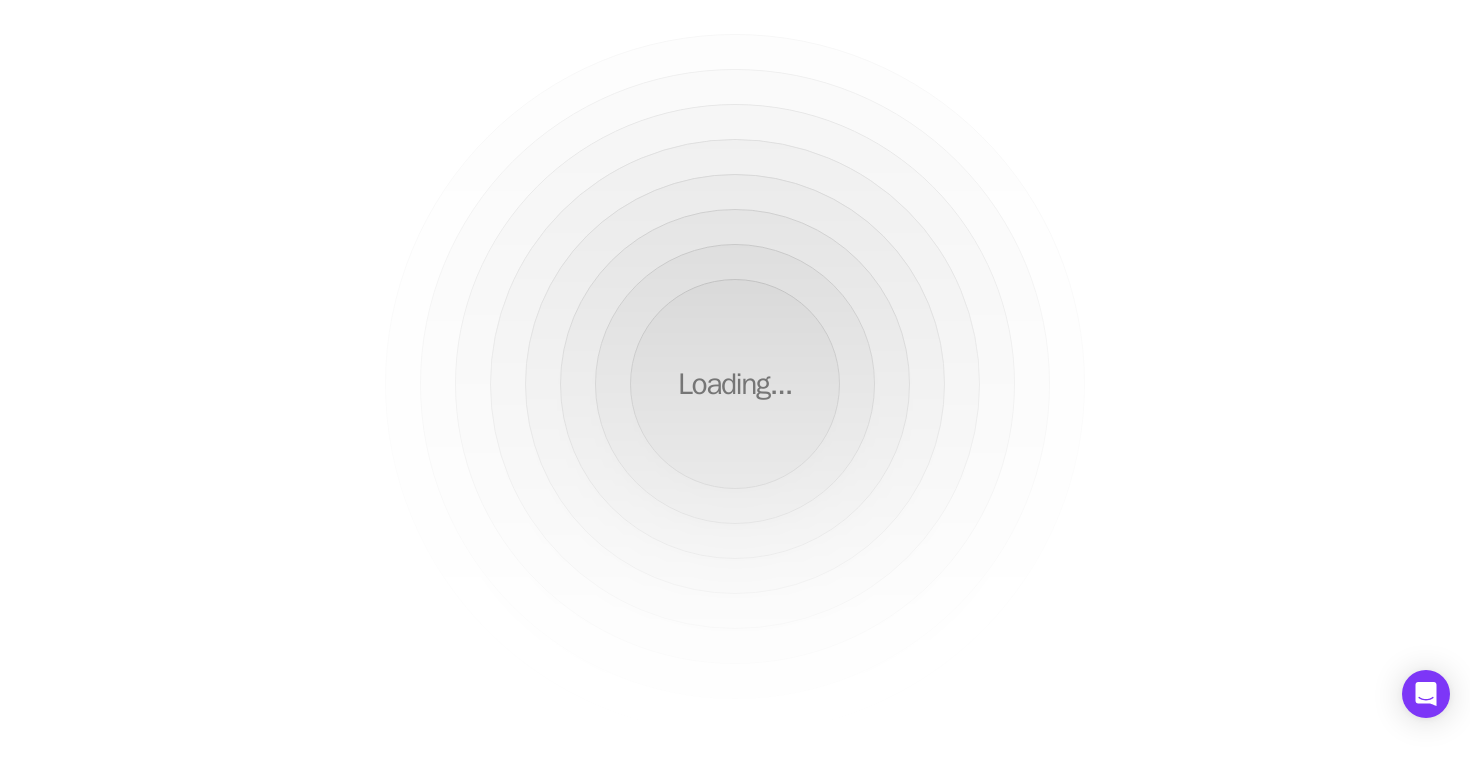 scroll, scrollTop: 0, scrollLeft: 0, axis: both 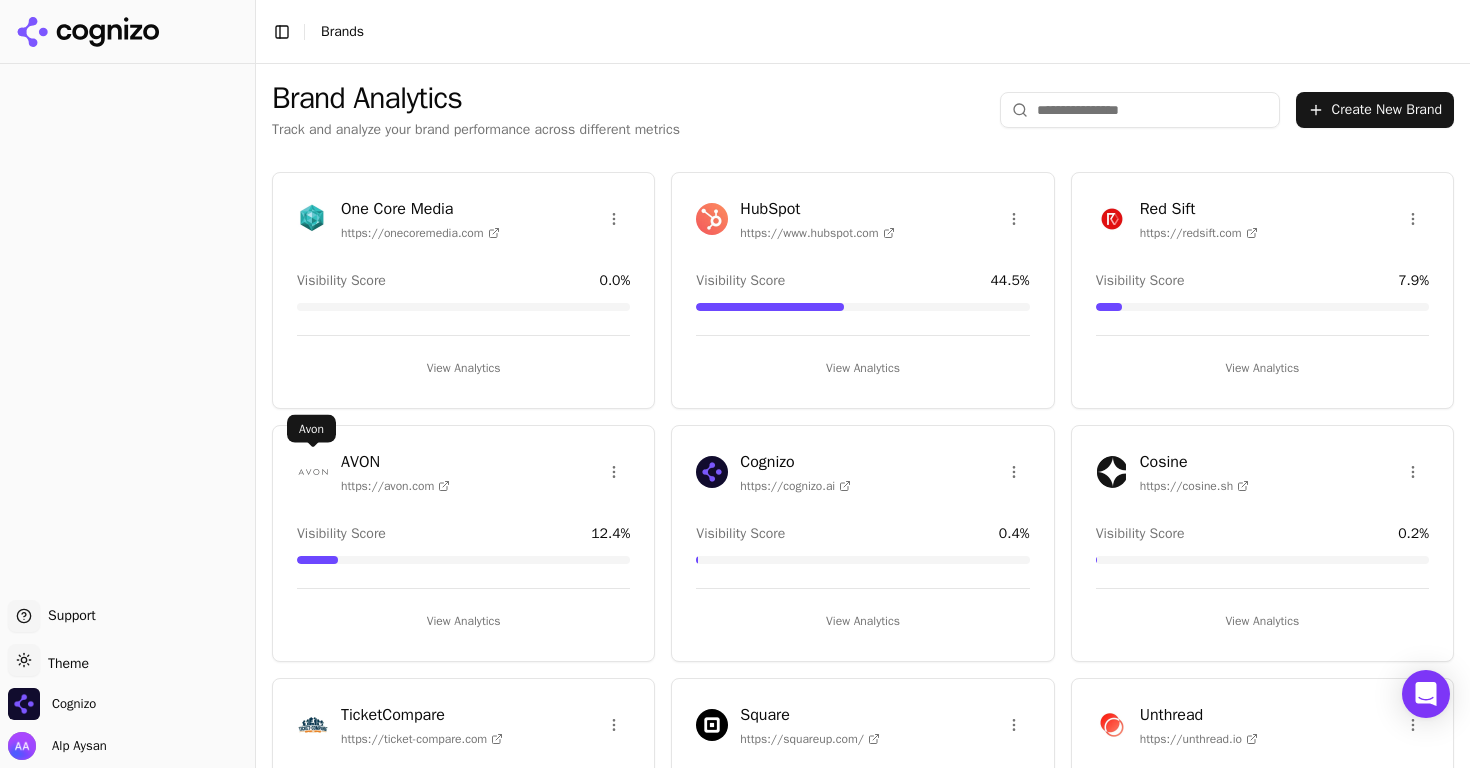 click at bounding box center [313, 472] 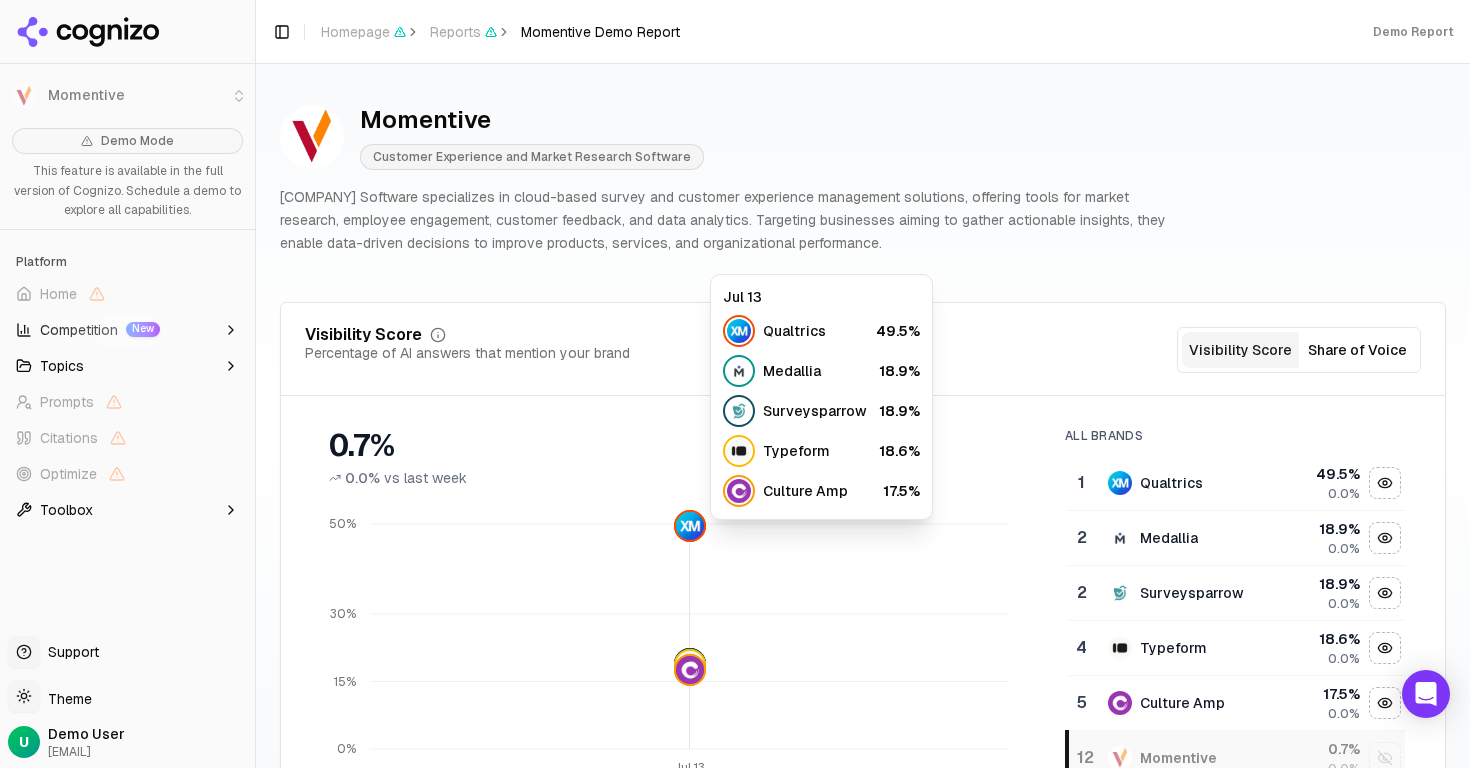 scroll, scrollTop: 0, scrollLeft: 0, axis: both 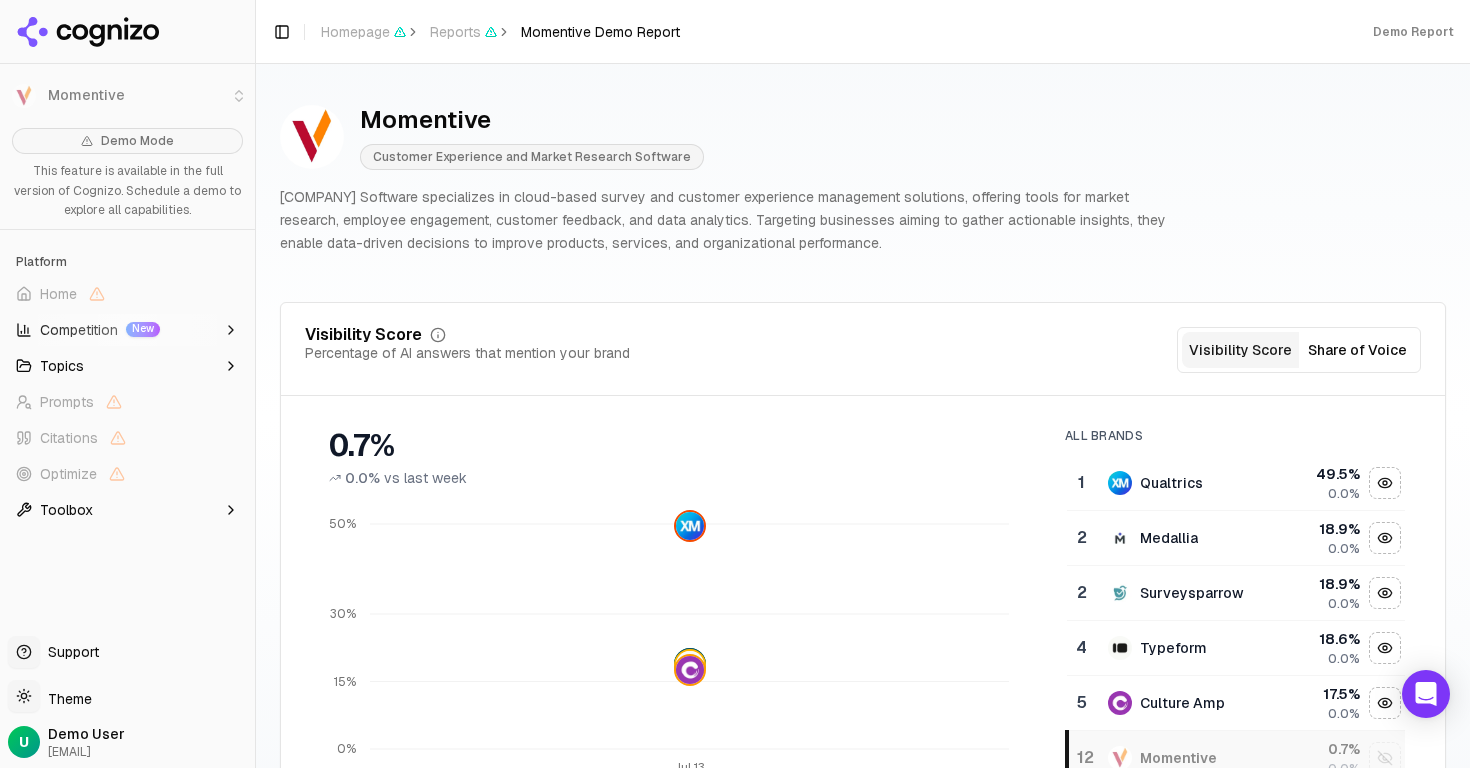 click at bounding box center (127, 32) 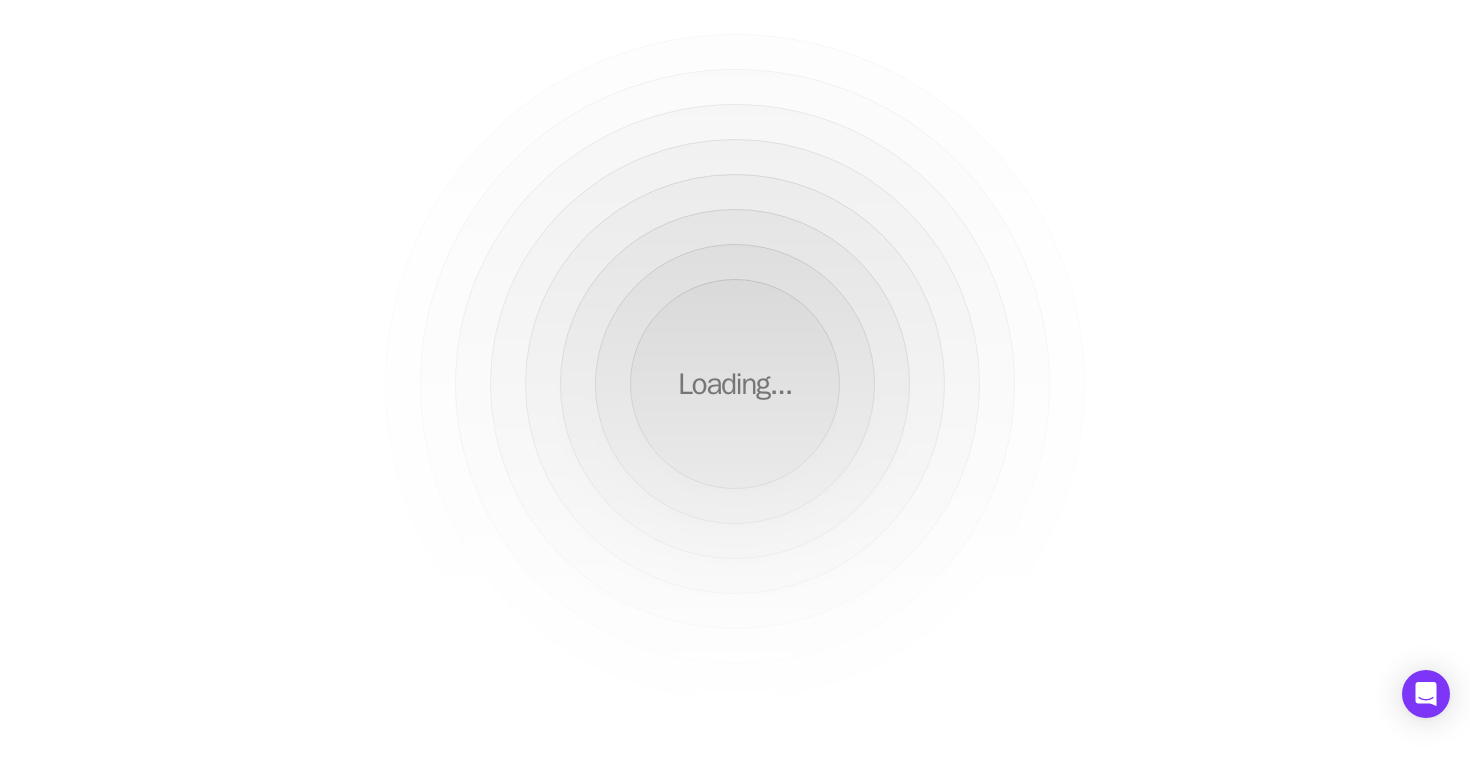 scroll, scrollTop: 0, scrollLeft: 0, axis: both 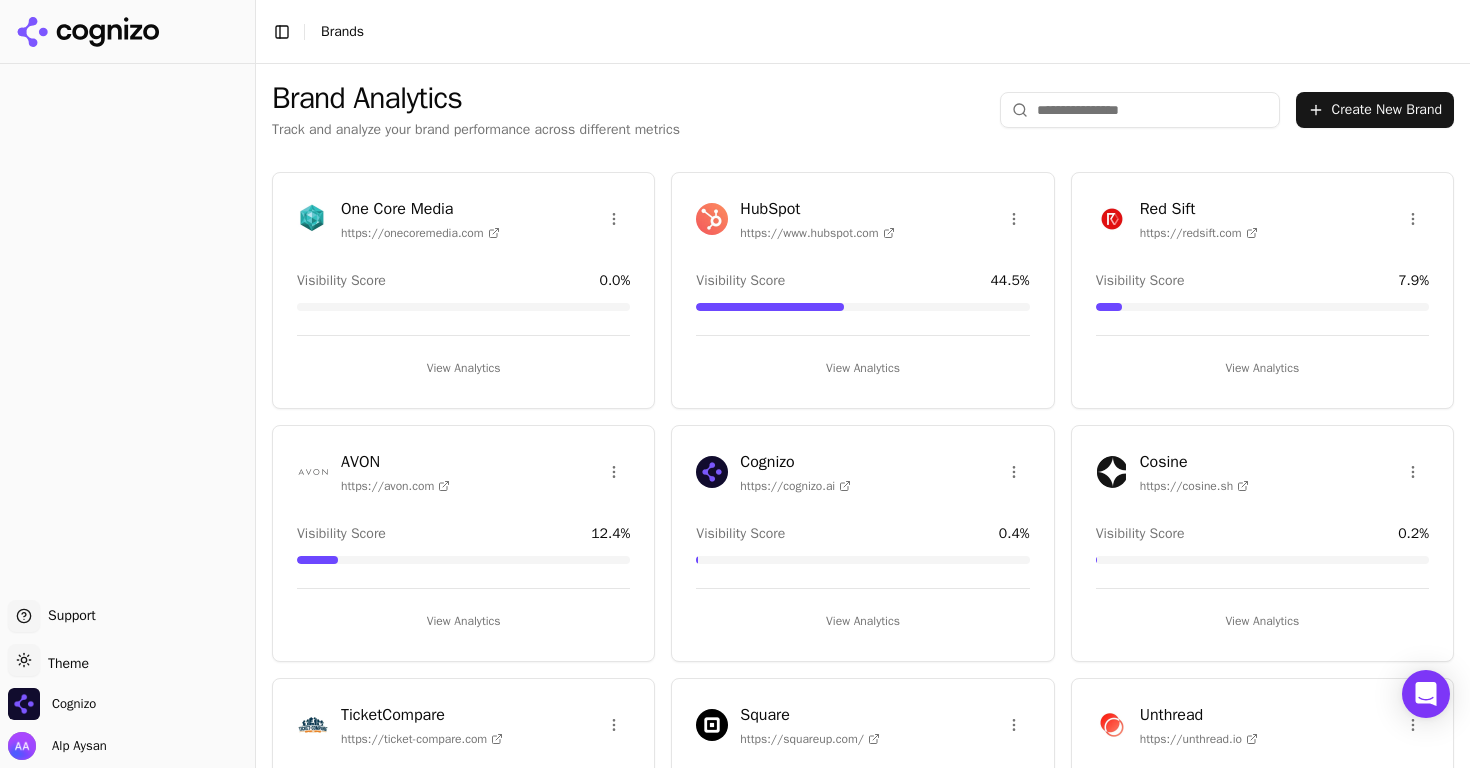 click at bounding box center [712, 219] 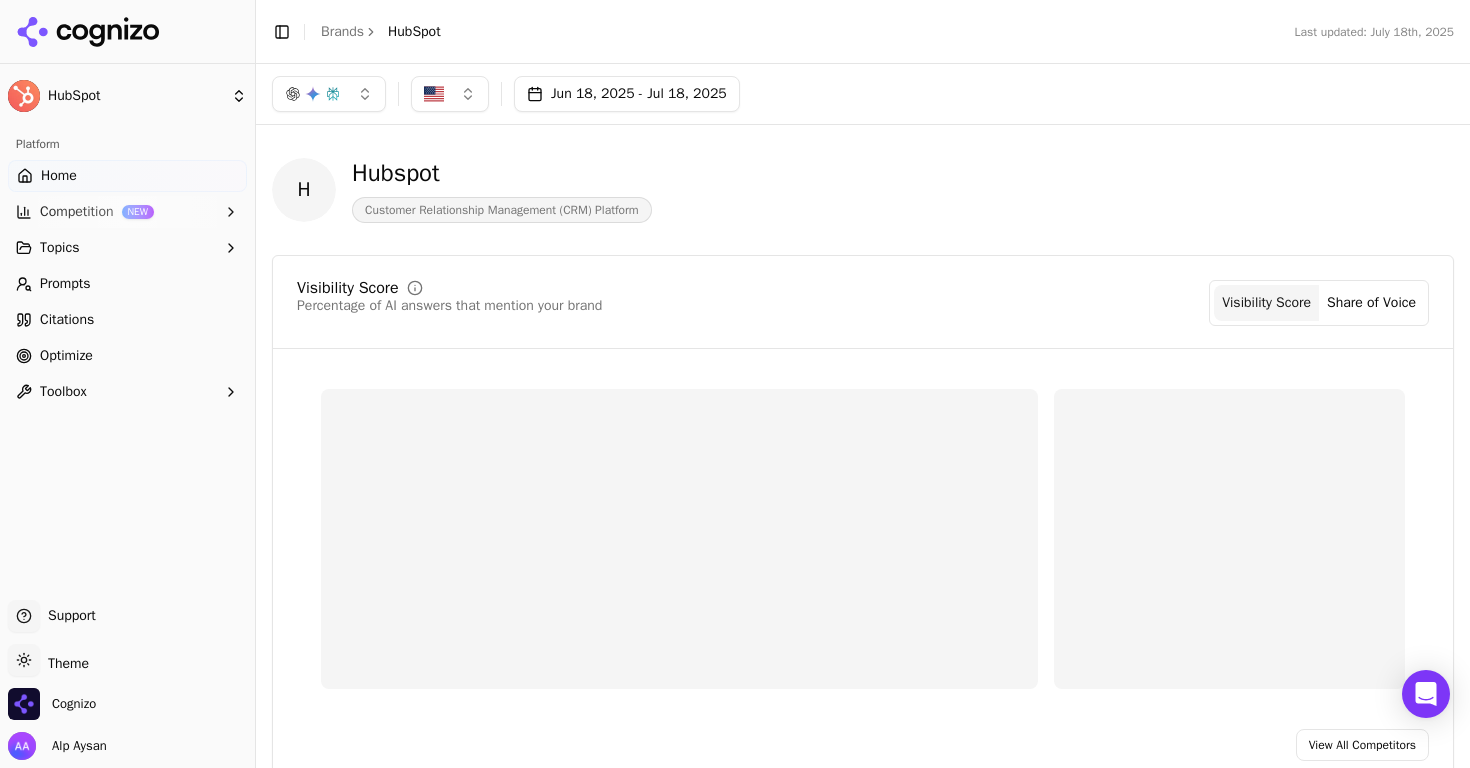 click on "Prompts" at bounding box center [127, 284] 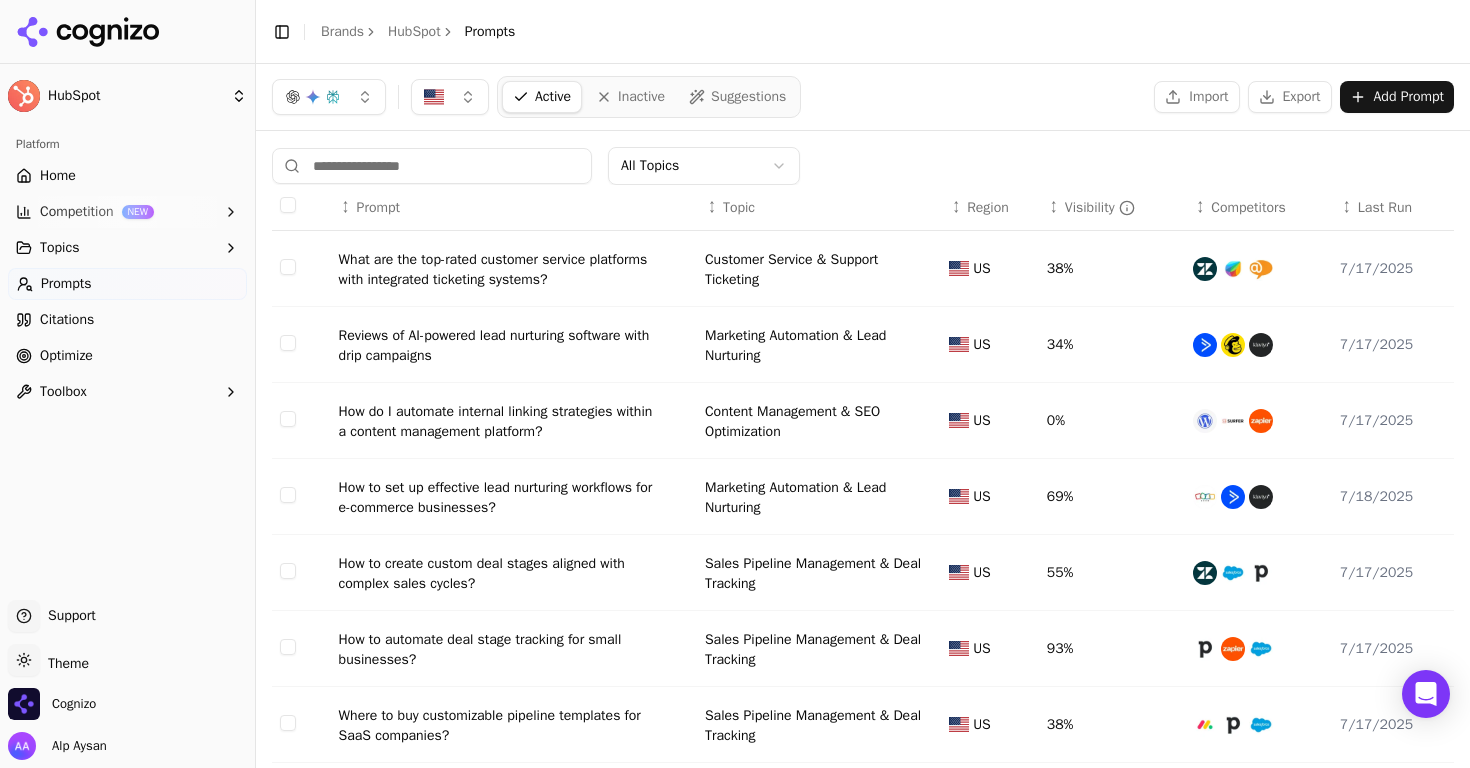 click on "What are the top-rated customer service platforms with integrated ticketing systems?" at bounding box center [499, 270] 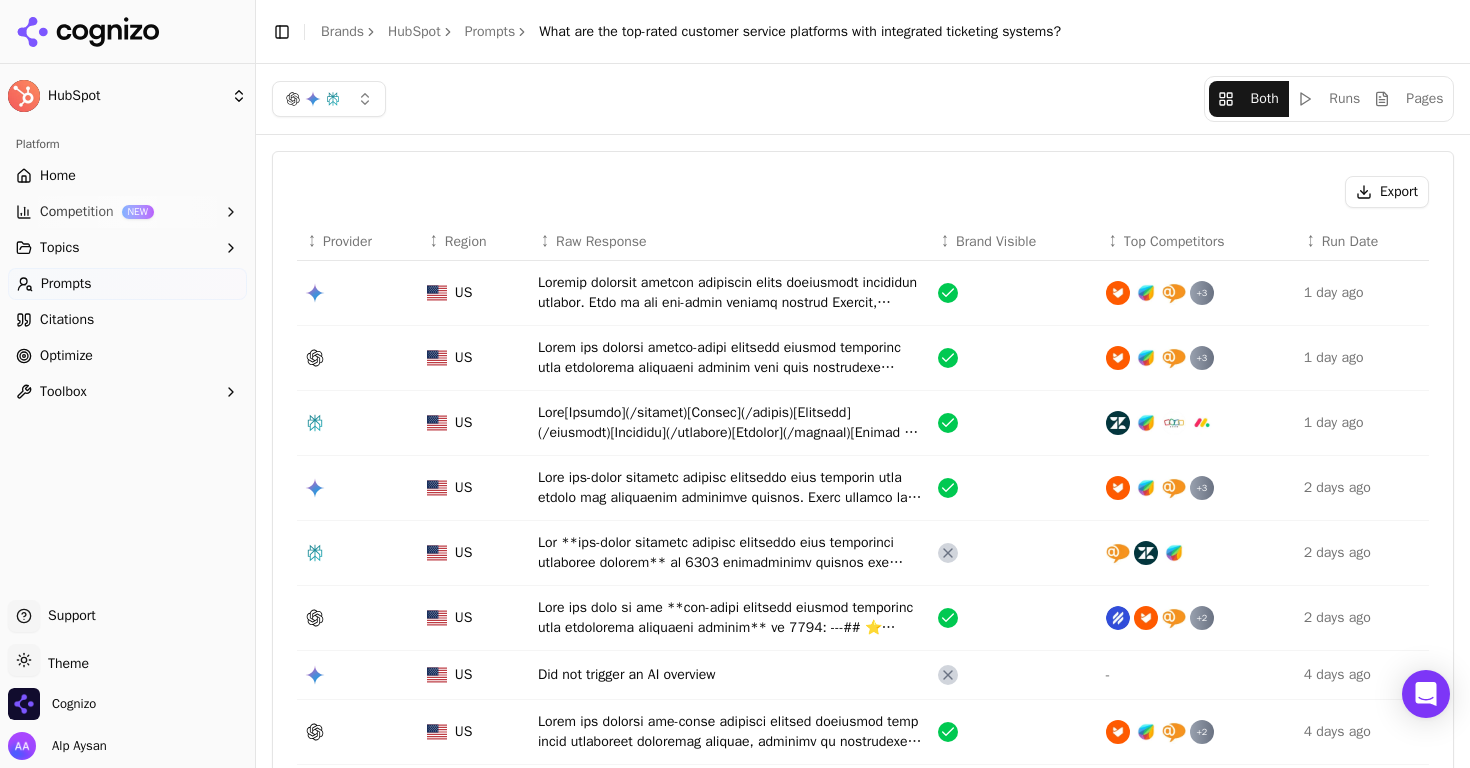 click at bounding box center (730, 293) 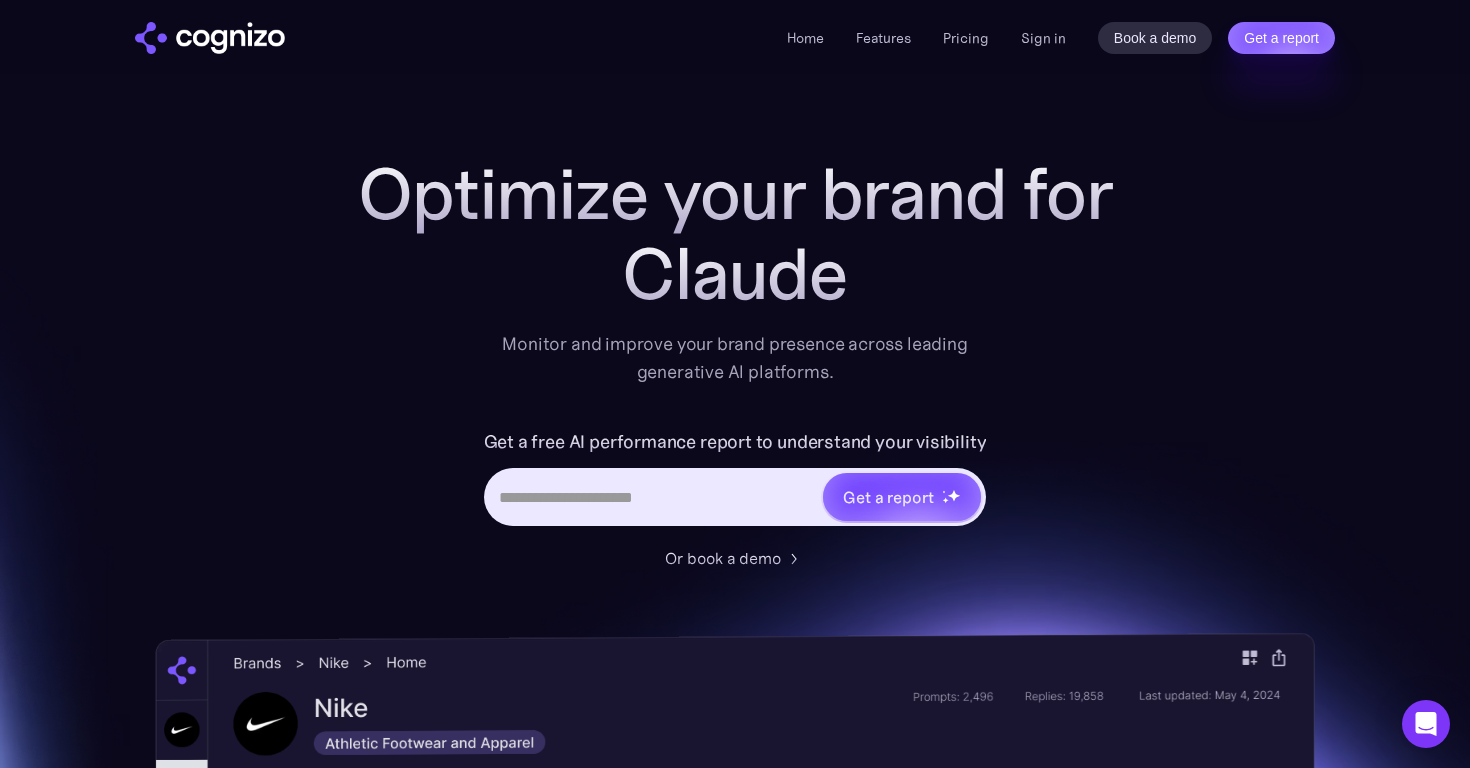 scroll, scrollTop: 0, scrollLeft: 0, axis: both 